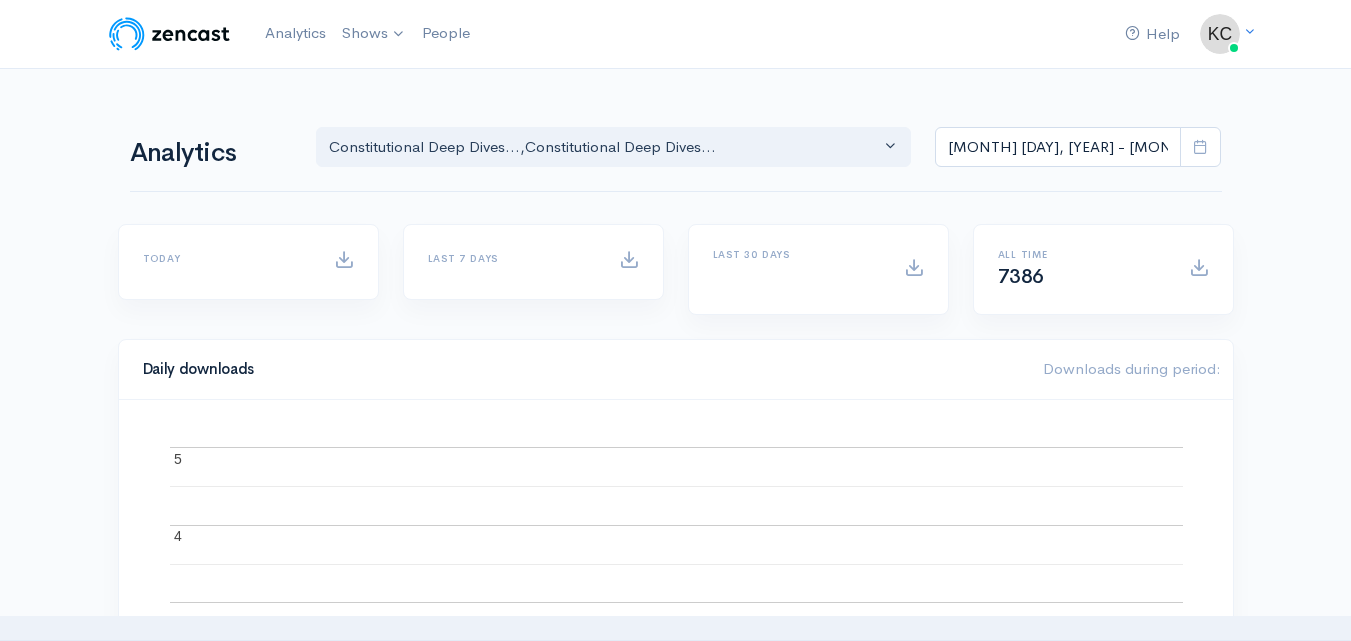 scroll, scrollTop: 0, scrollLeft: 0, axis: both 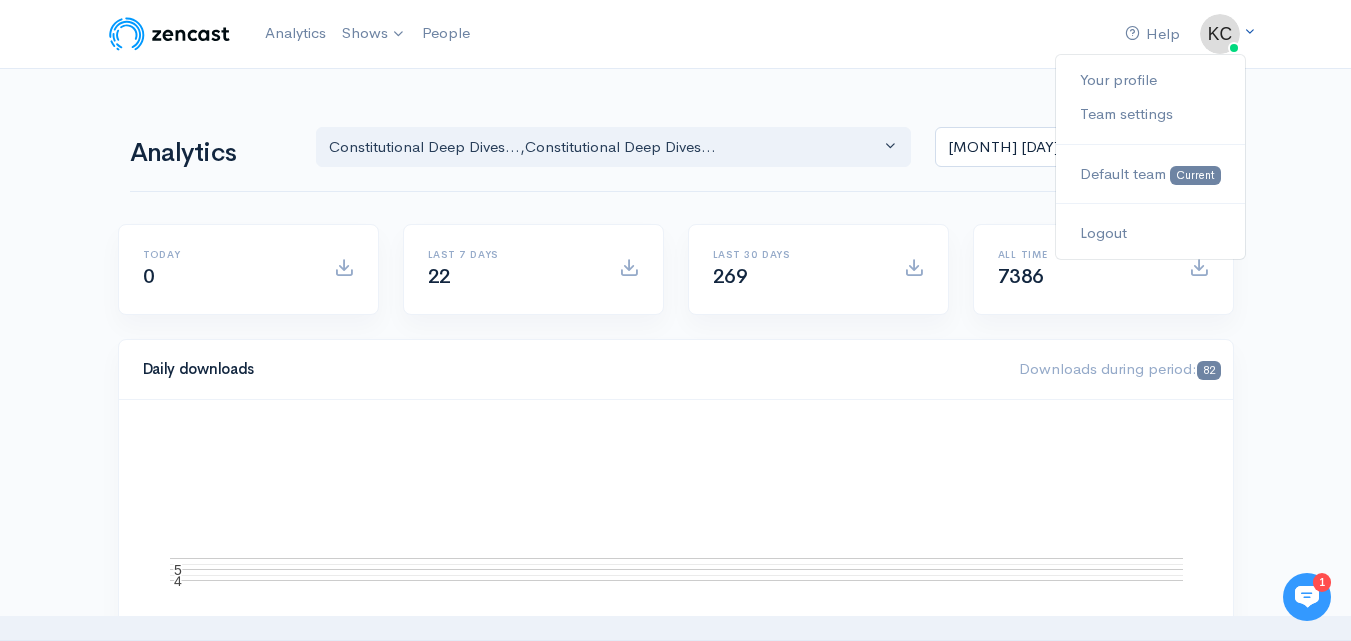 click at bounding box center (1220, 34) 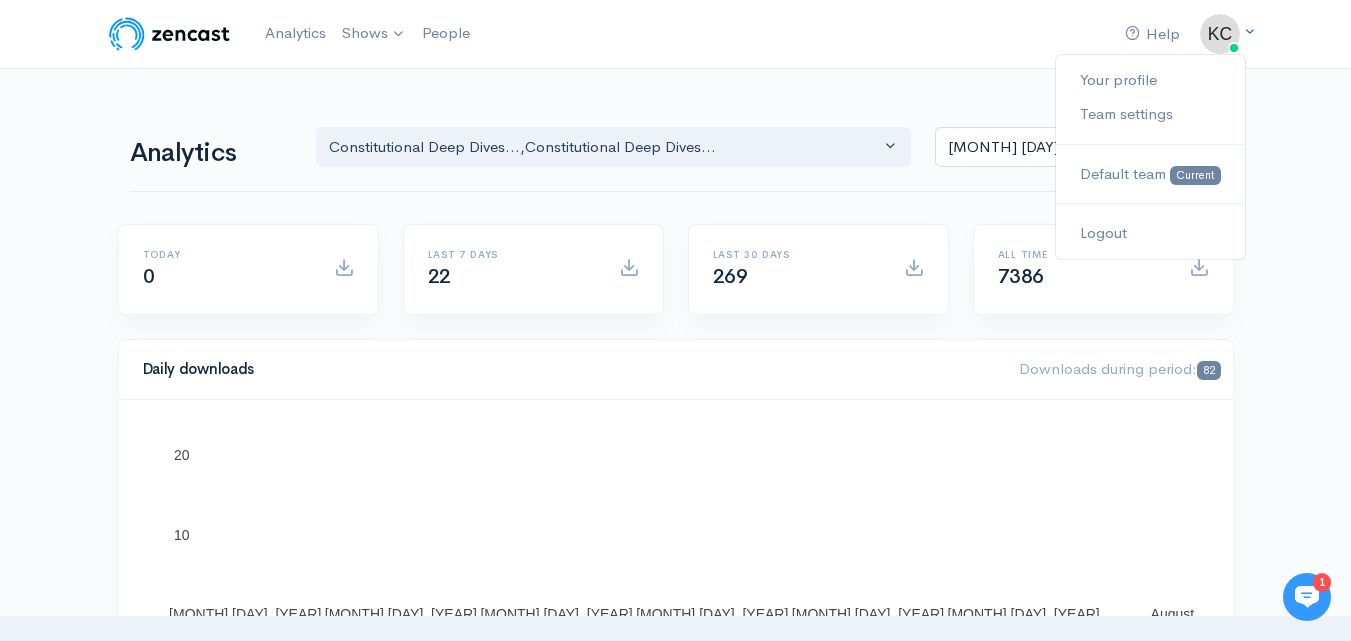 scroll, scrollTop: 0, scrollLeft: 0, axis: both 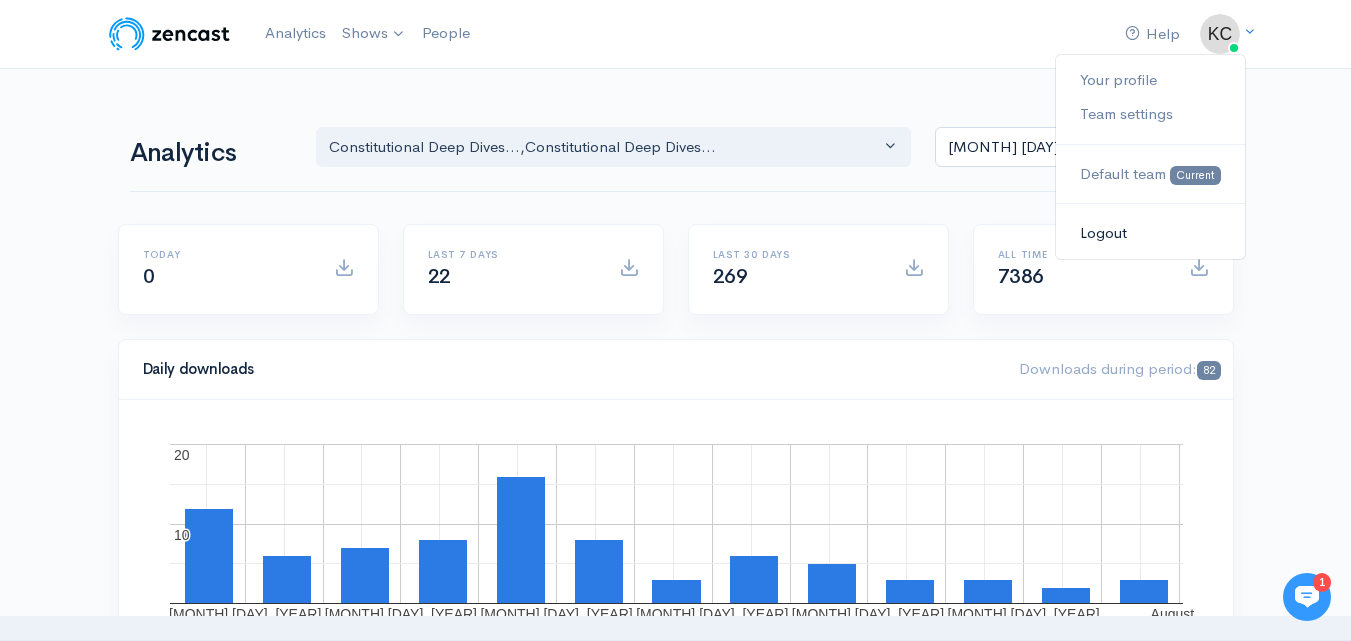 click on "Logout" at bounding box center (1150, 233) 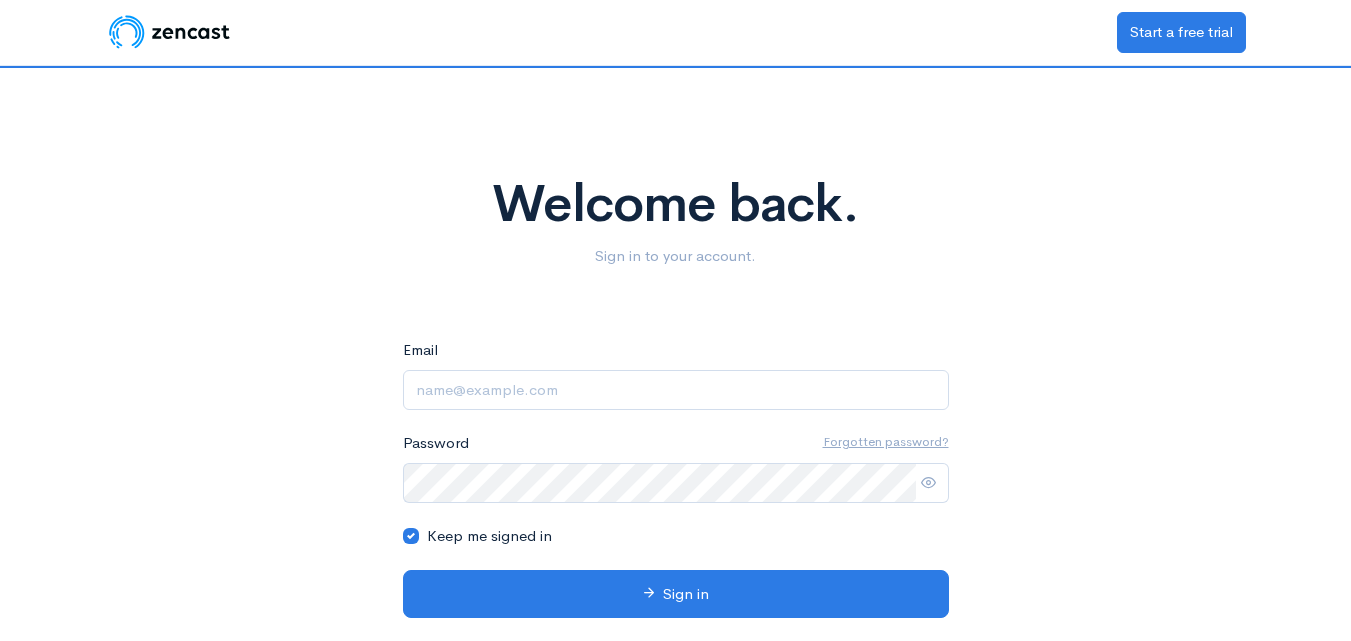 scroll, scrollTop: 0, scrollLeft: 0, axis: both 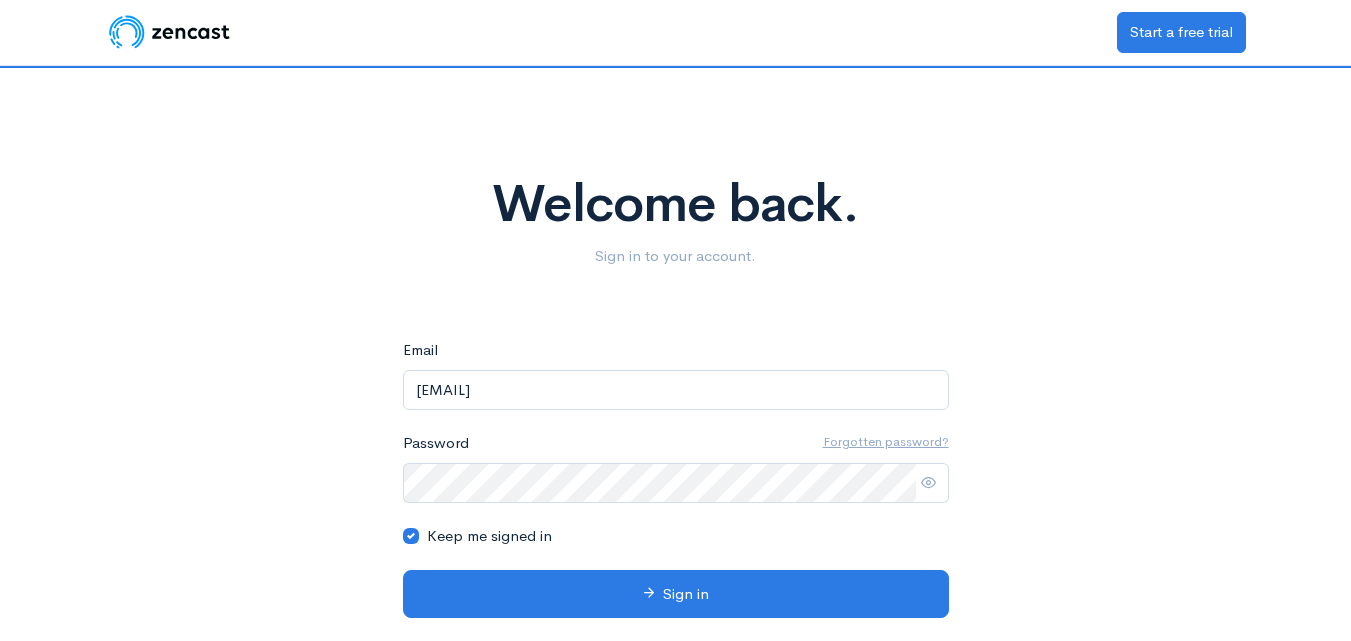 drag, startPoint x: 699, startPoint y: 397, endPoint x: 402, endPoint y: 391, distance: 297.0606 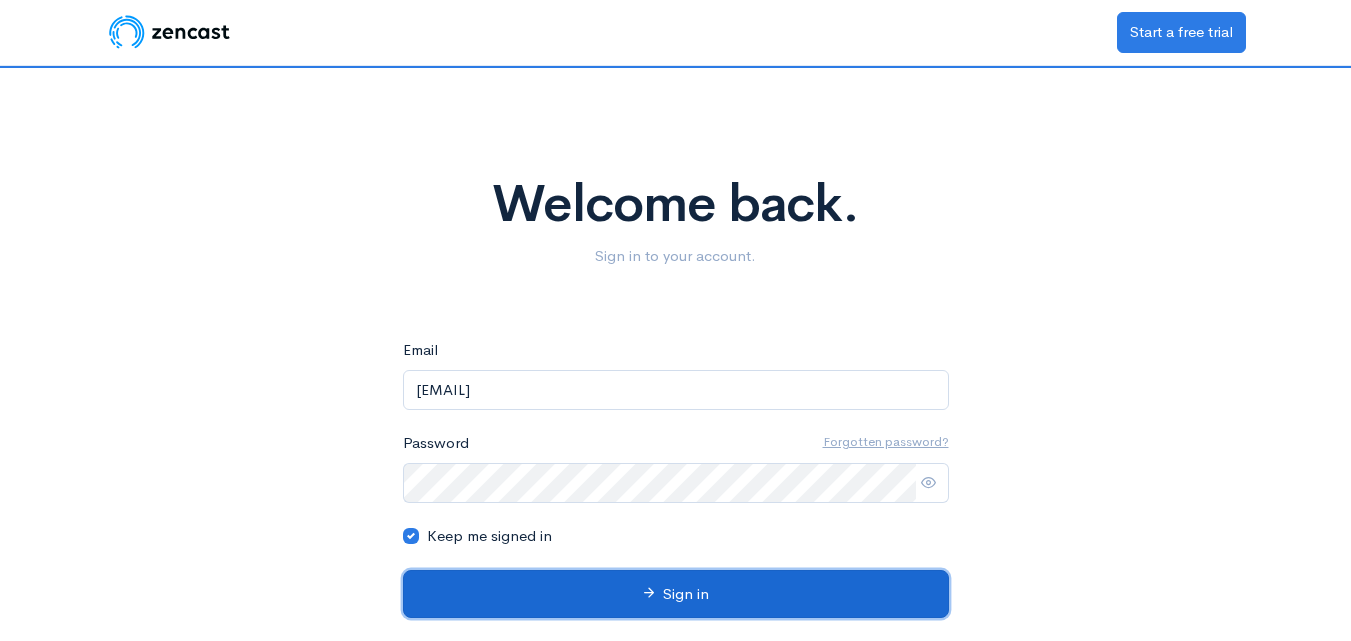 click on "Sign in" at bounding box center (676, 594) 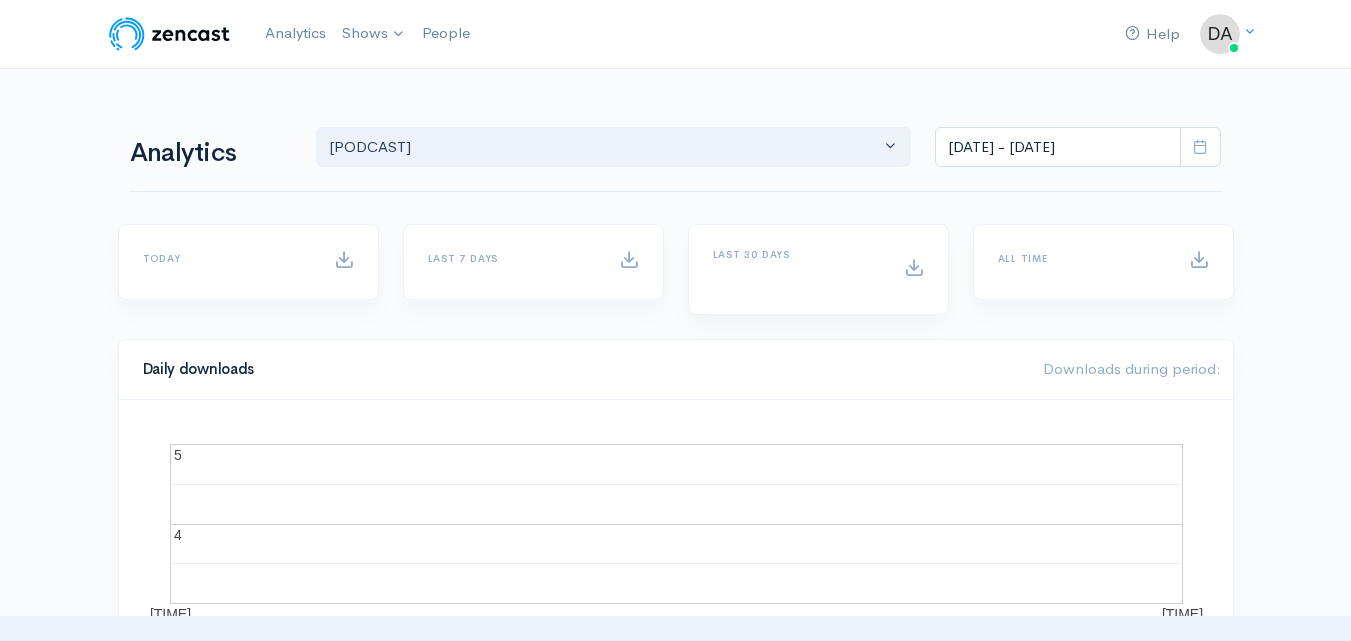 scroll, scrollTop: 0, scrollLeft: 0, axis: both 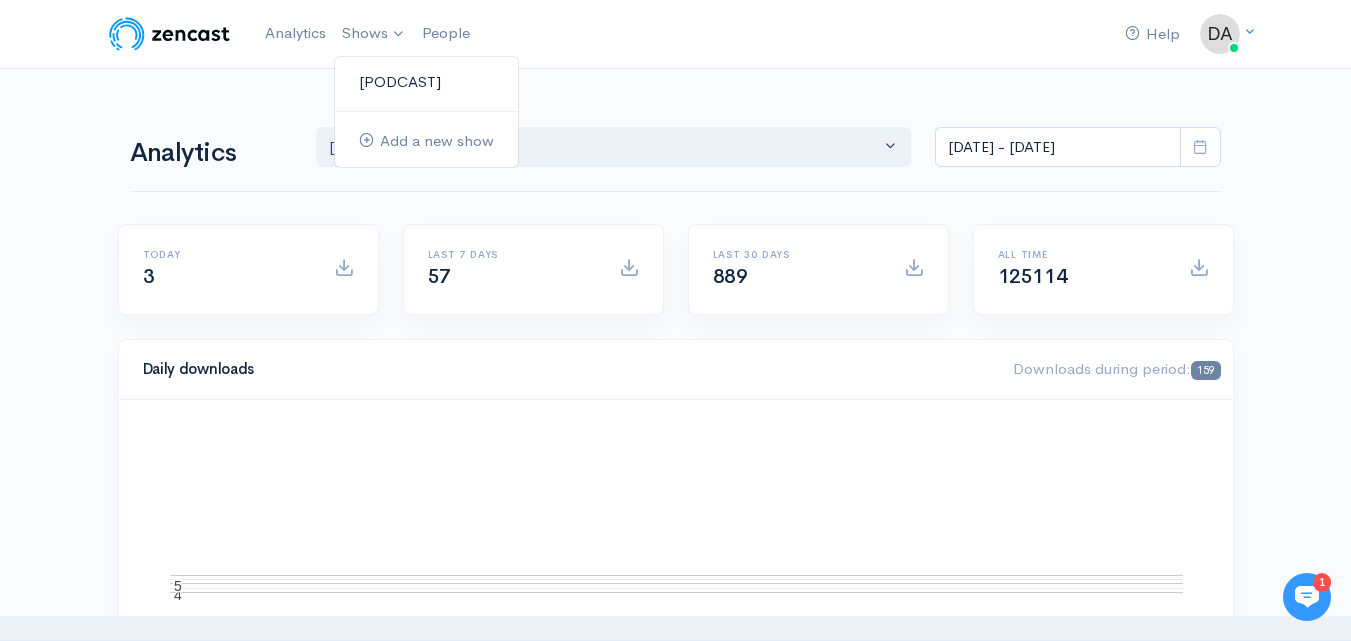 click on "Day Fire Podcast" at bounding box center [426, 82] 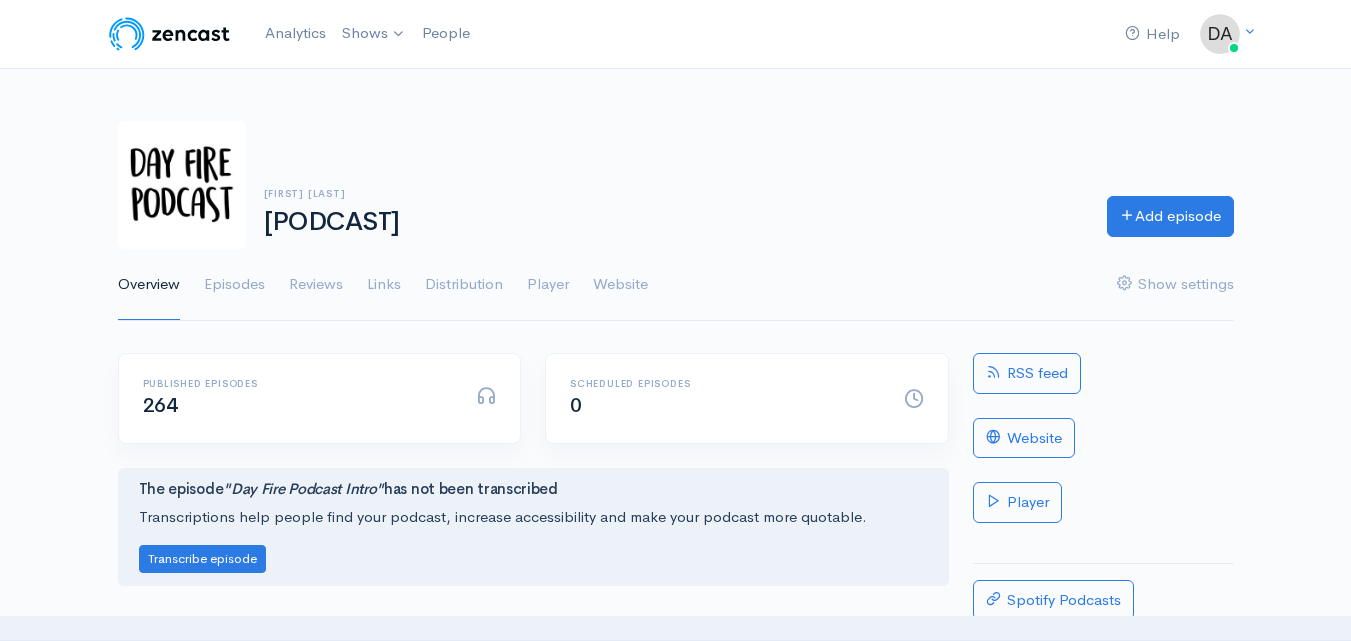 scroll, scrollTop: 0, scrollLeft: 0, axis: both 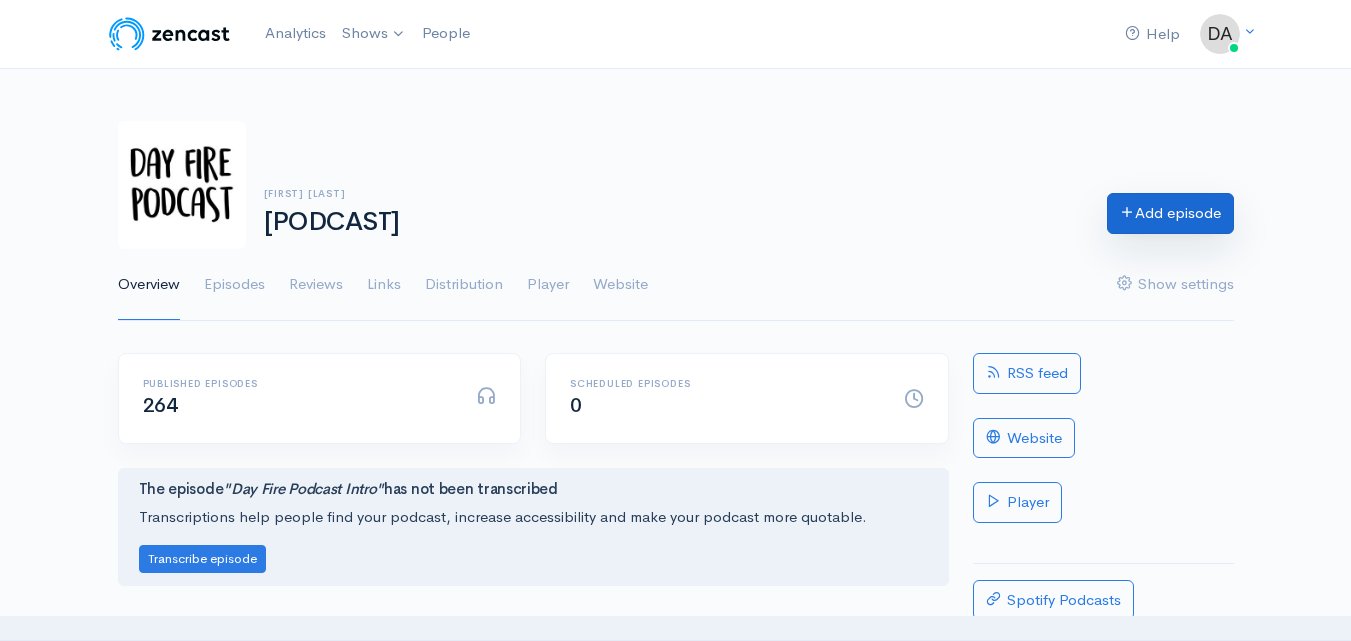 click on "Add episode" at bounding box center [1170, 213] 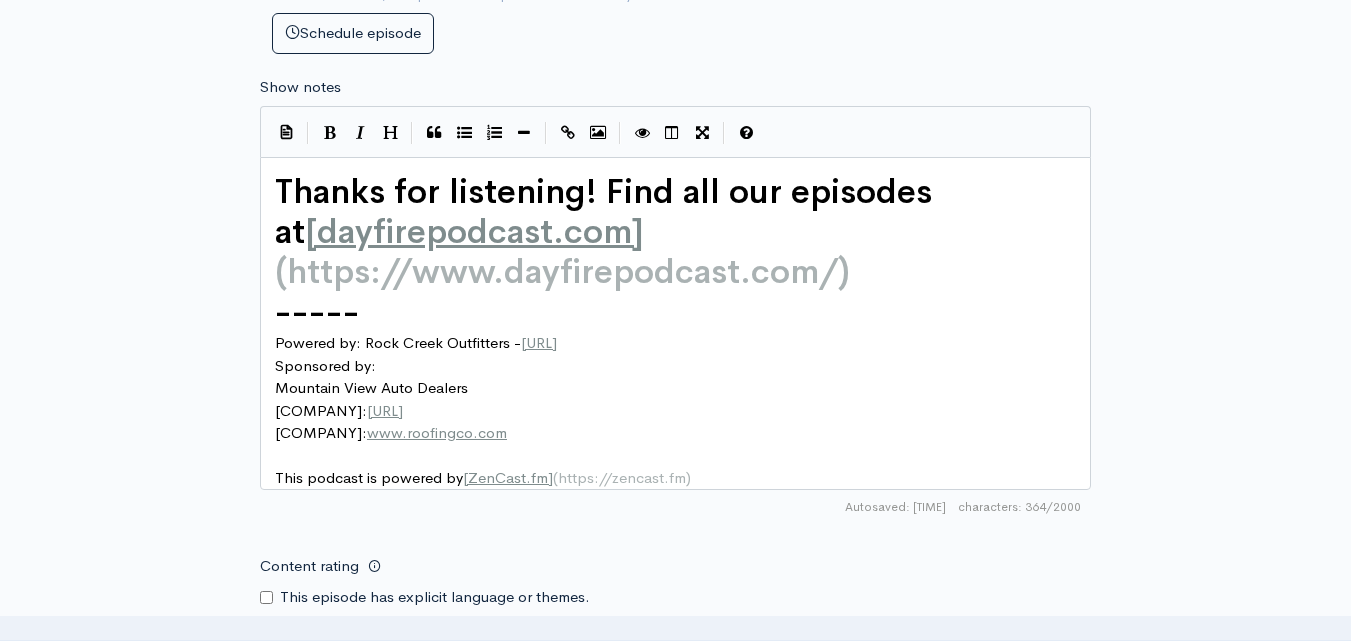 scroll, scrollTop: 900, scrollLeft: 0, axis: vertical 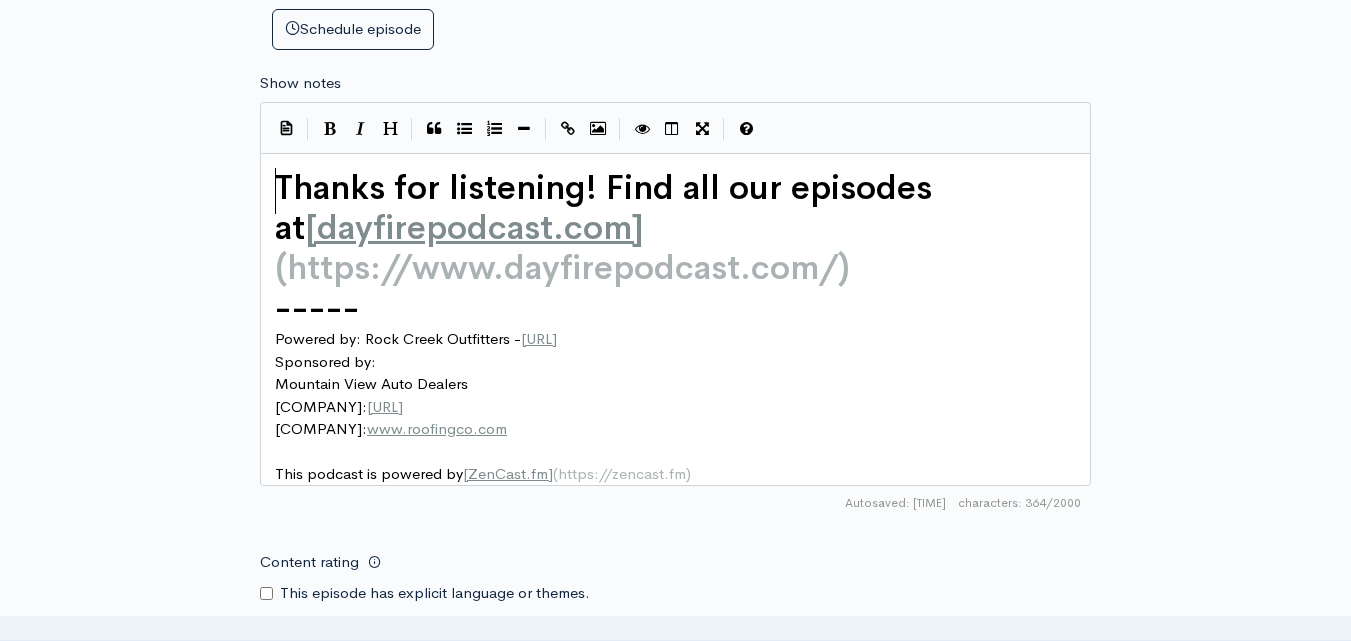 click on "Thanks for listening! Find all our episodes at" at bounding box center [608, 208] 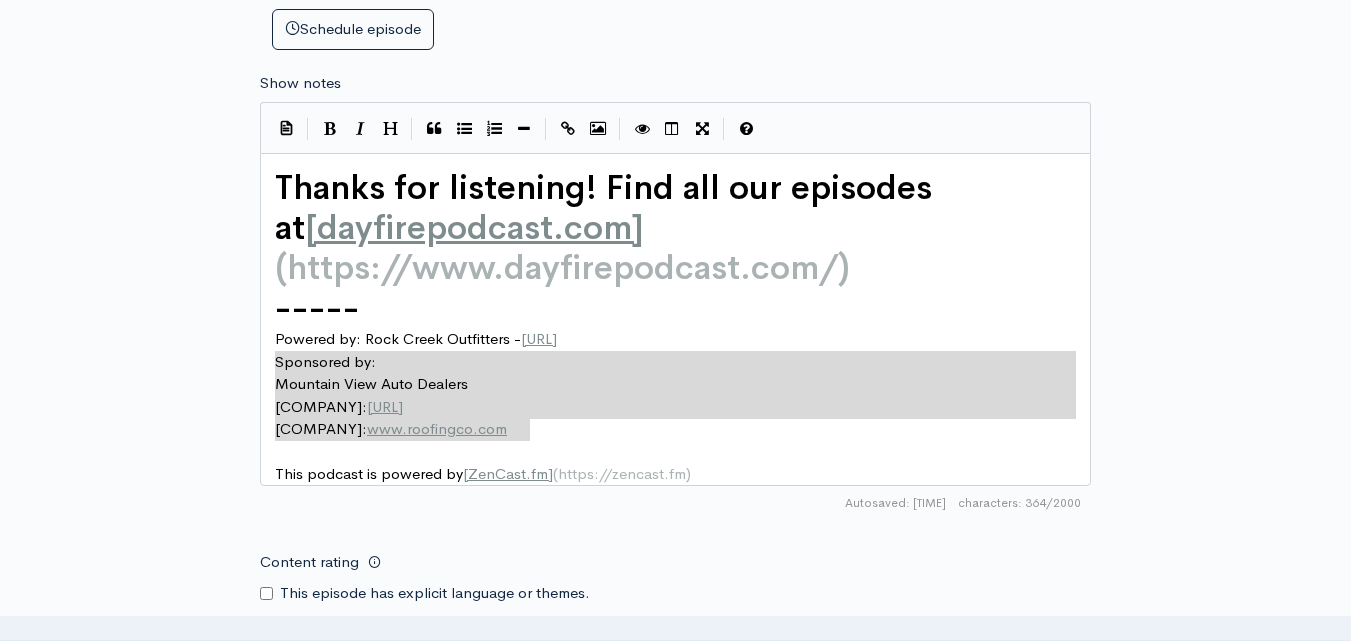 type on "Powered by: Rock Creek Outfitters - www.rockcreekoutfitters.com
Sponsored by:
Mountain View Auto Dealers
Chattanooga Concrete: https://chattanoogaconcreteco.com/
RoofingCo.com: www.roofingco.com" 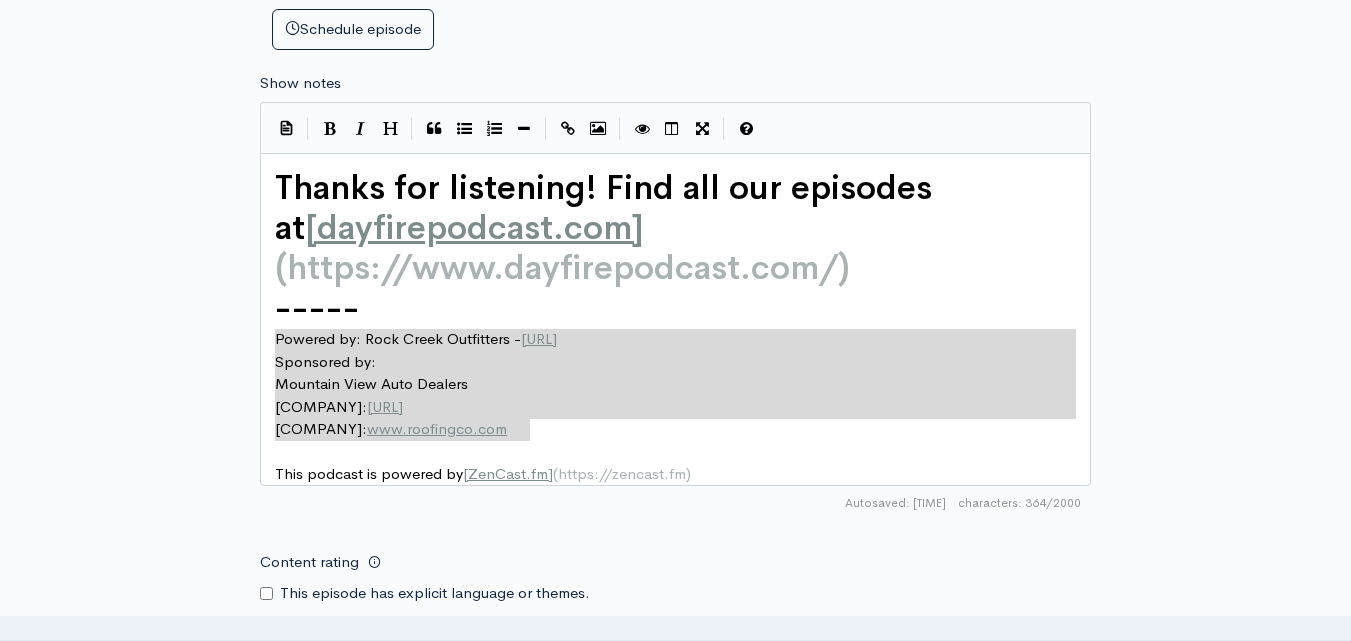 drag, startPoint x: 581, startPoint y: 432, endPoint x: 268, endPoint y: 346, distance: 324.59976 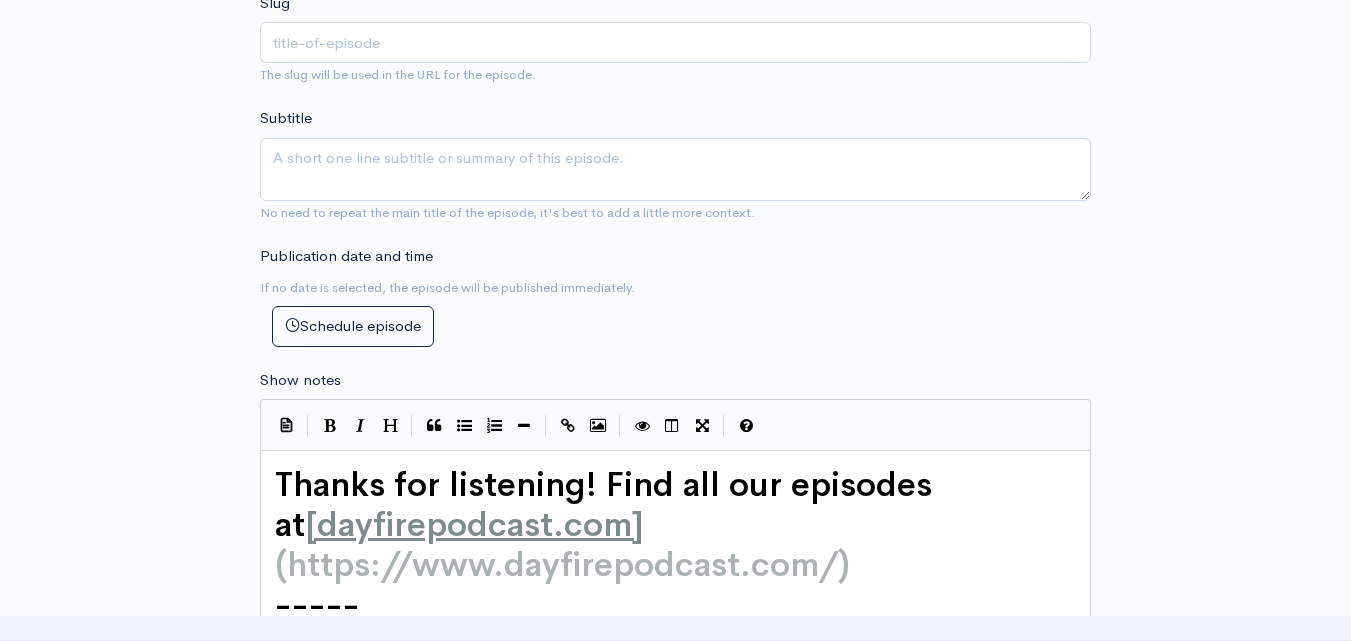 scroll, scrollTop: 600, scrollLeft: 0, axis: vertical 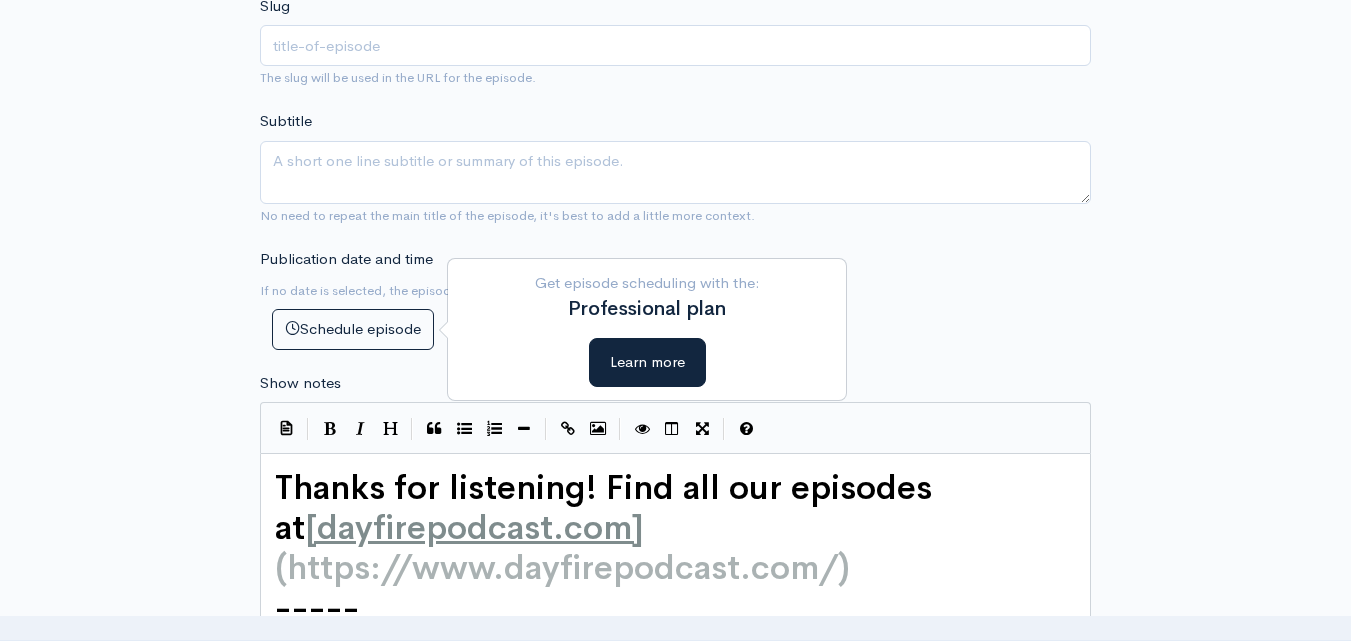 click on "Thanks for listening! Find all our episodes at" at bounding box center [608, 508] 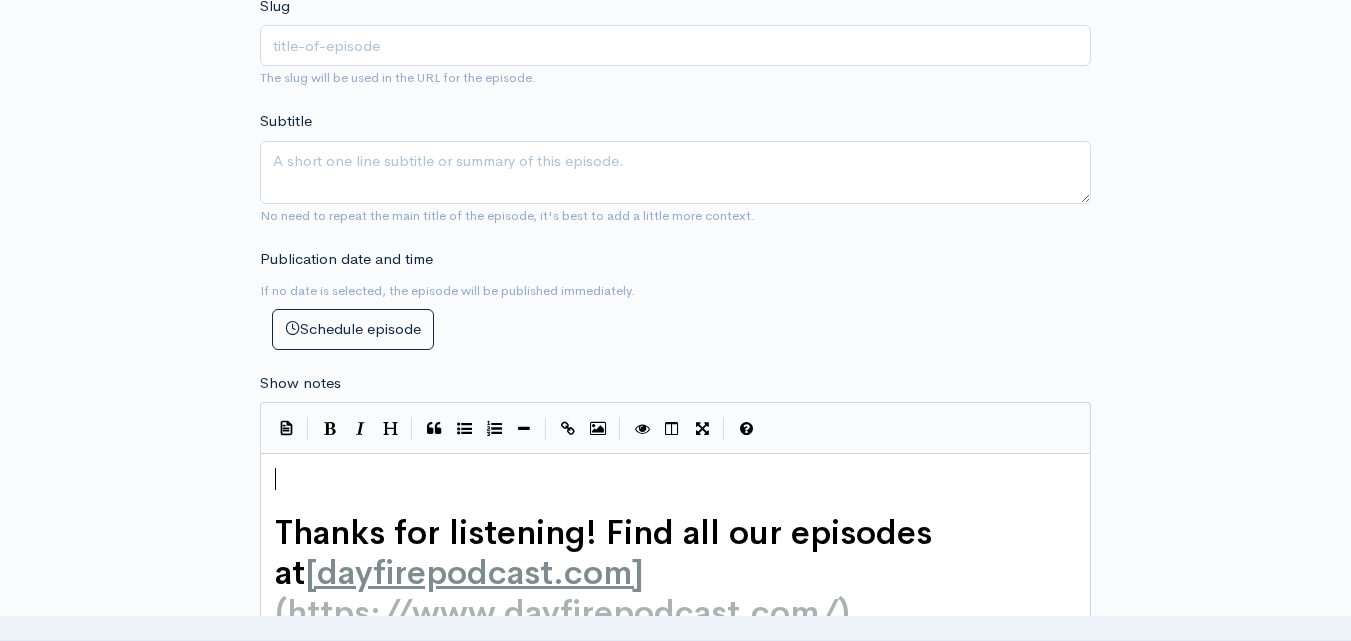 click on "​" at bounding box center [683, 479] 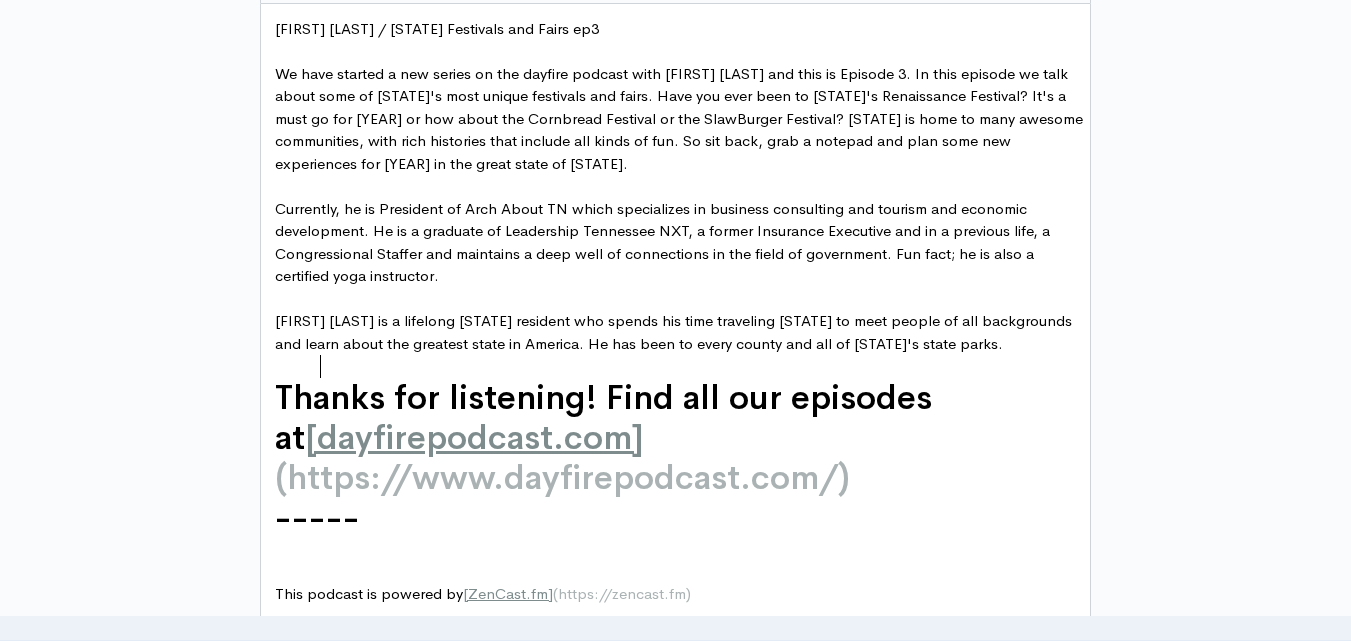 scroll, scrollTop: 1022, scrollLeft: 0, axis: vertical 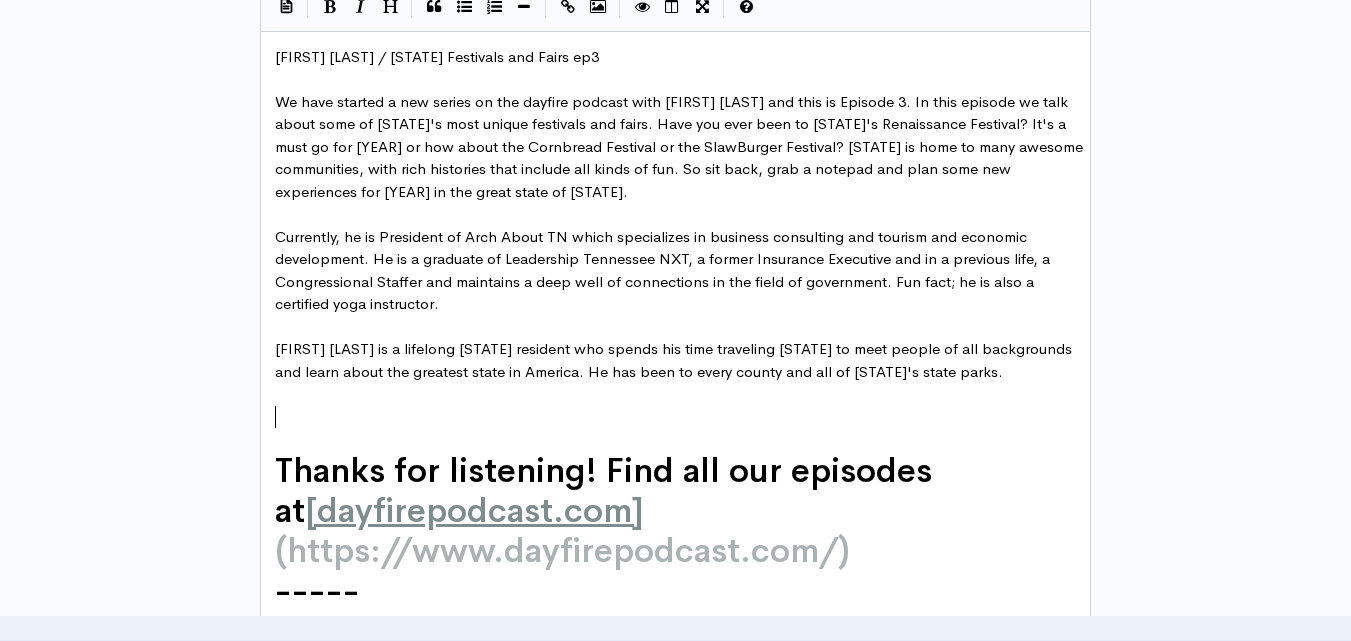 click on "​" at bounding box center [683, 394] 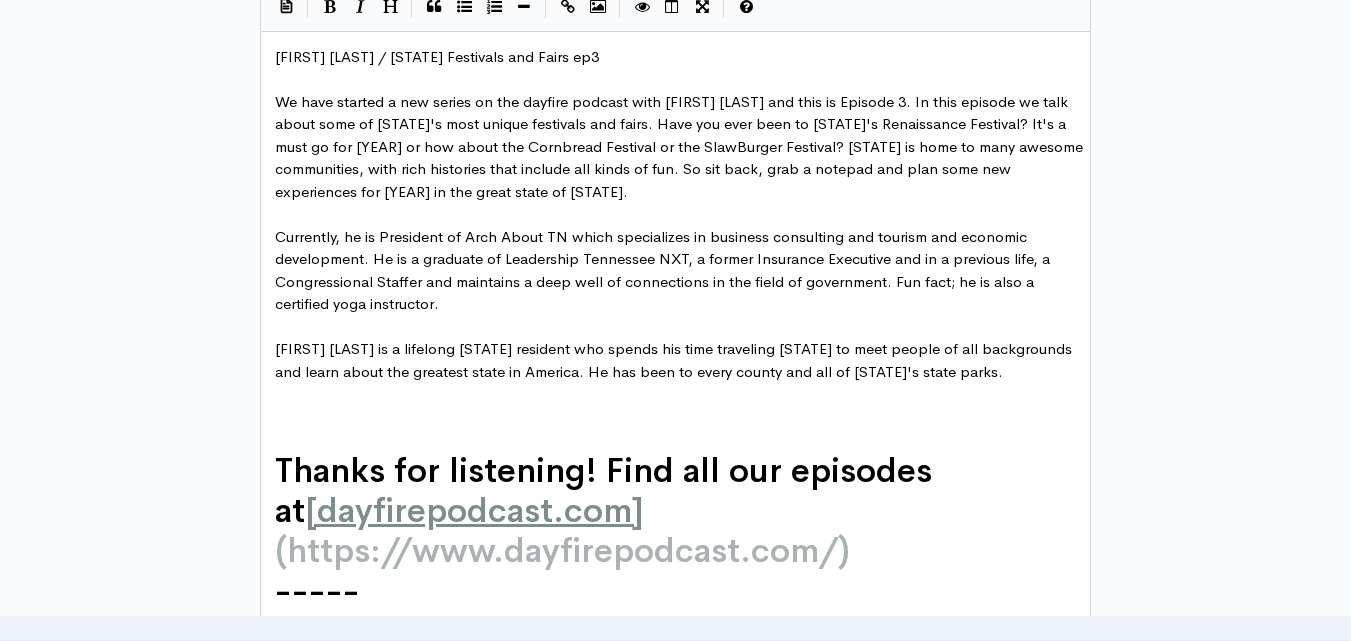 click on "​" at bounding box center (683, 417) 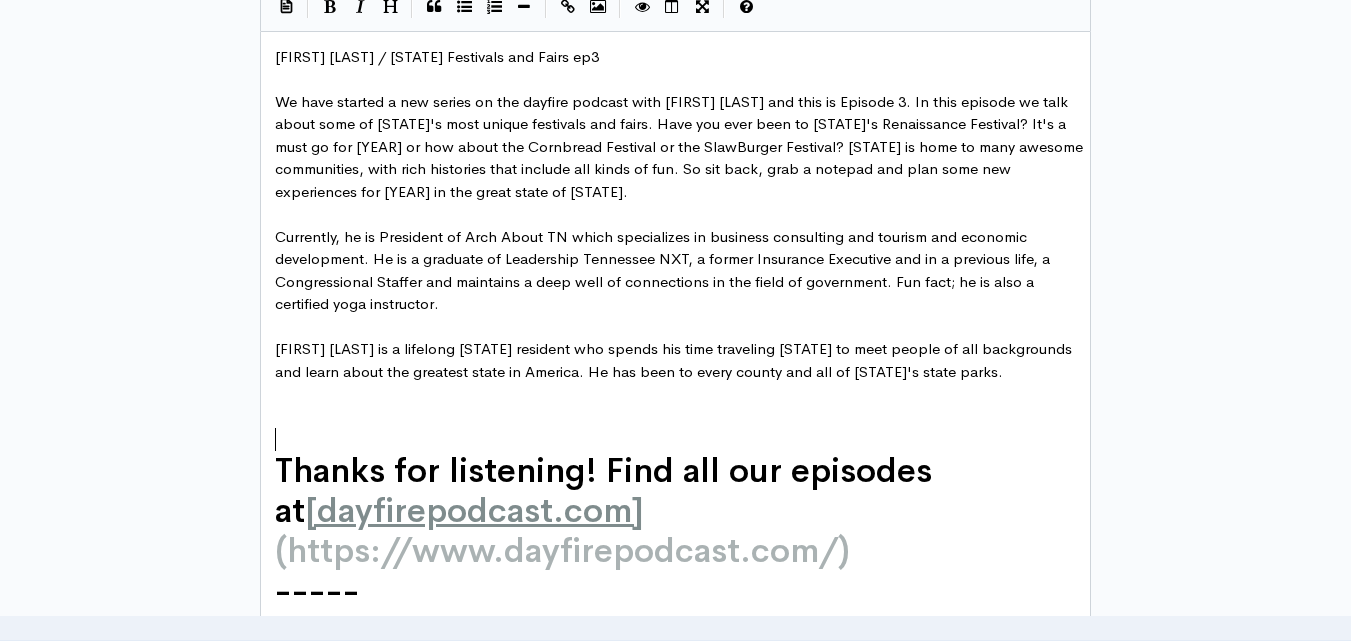 type on "​" 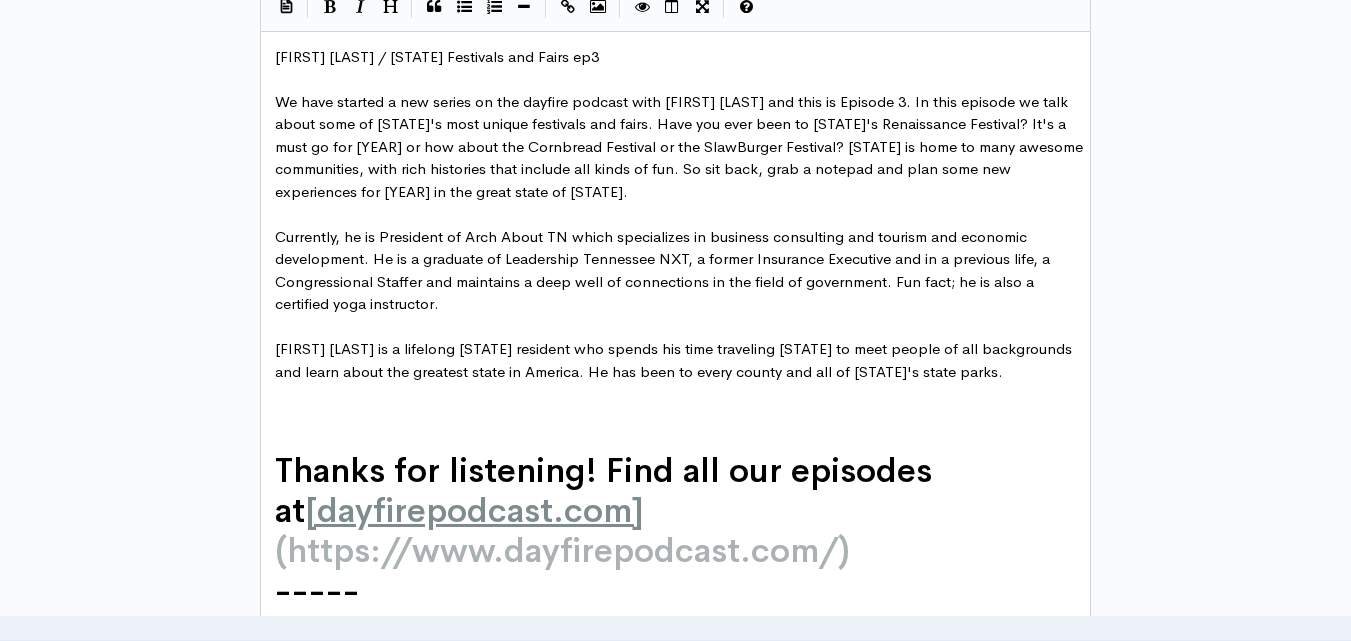 paste 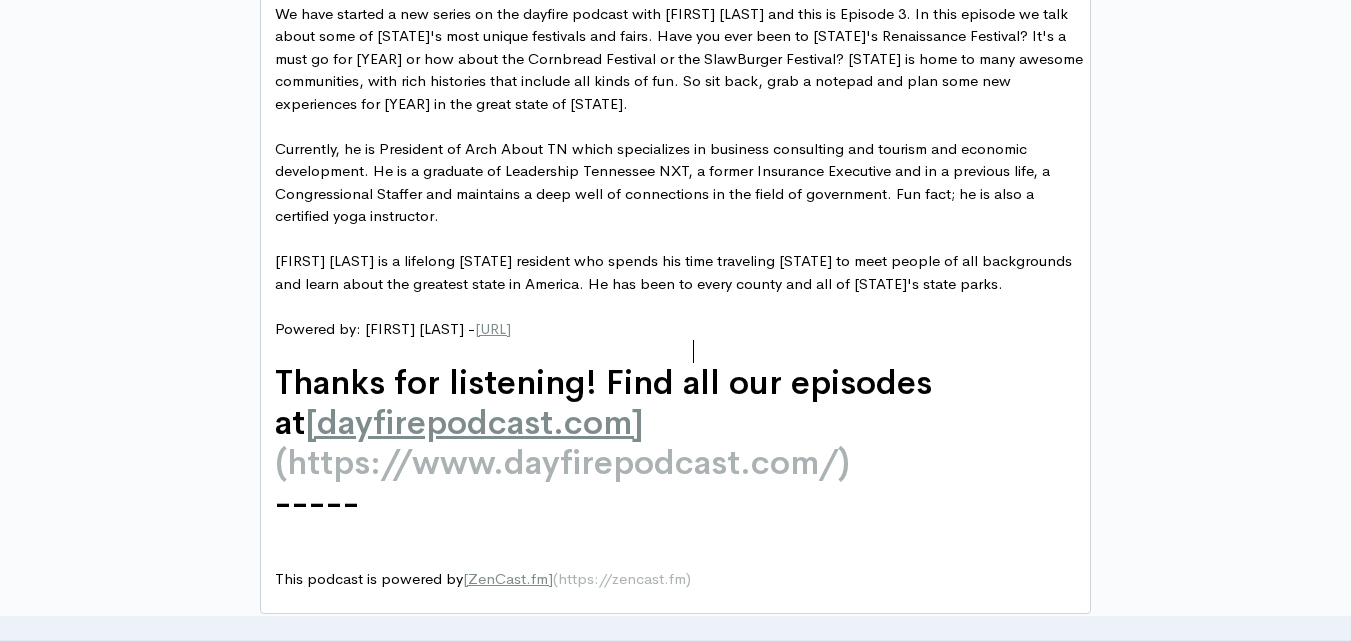 scroll, scrollTop: 1222, scrollLeft: 0, axis: vertical 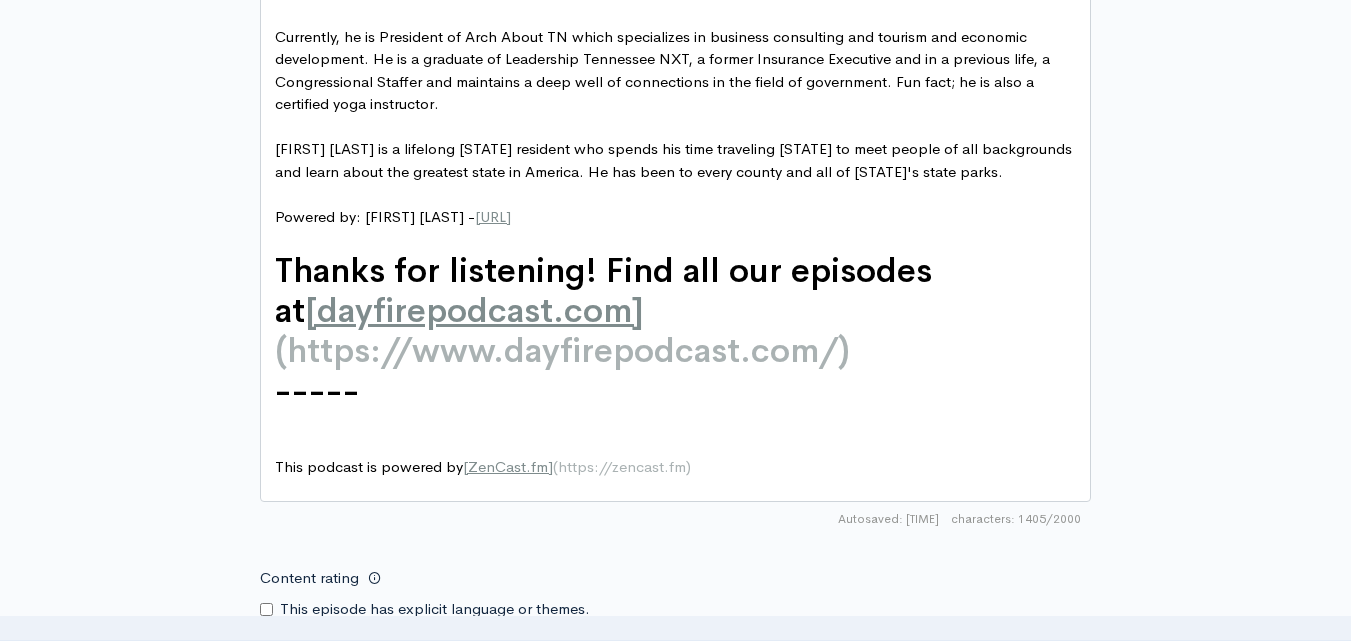 click on "Thanks for listening! Find all our episodes at  [ dayfirepodcast.com ] ( https://www.dayfirepodcast.com/ )" at bounding box center (683, 311) 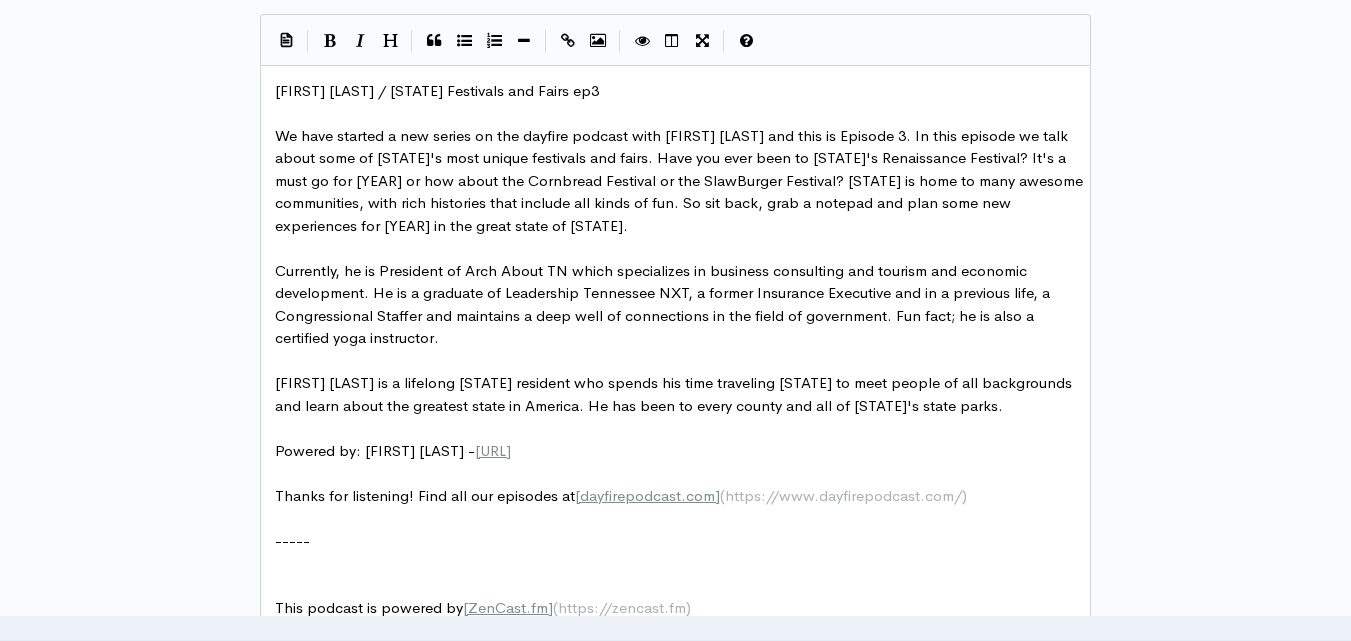 scroll, scrollTop: 722, scrollLeft: 0, axis: vertical 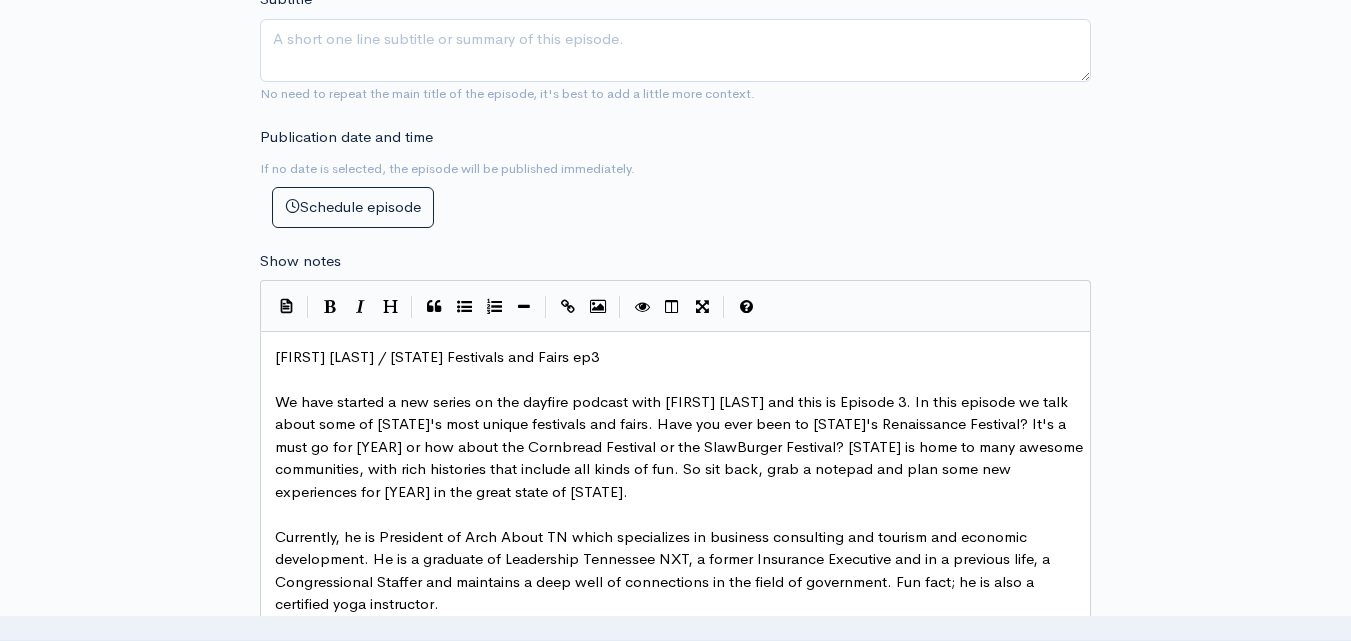 click on "Arch About TN / Tennessee Festivals and Fairs ep3" at bounding box center (437, 356) 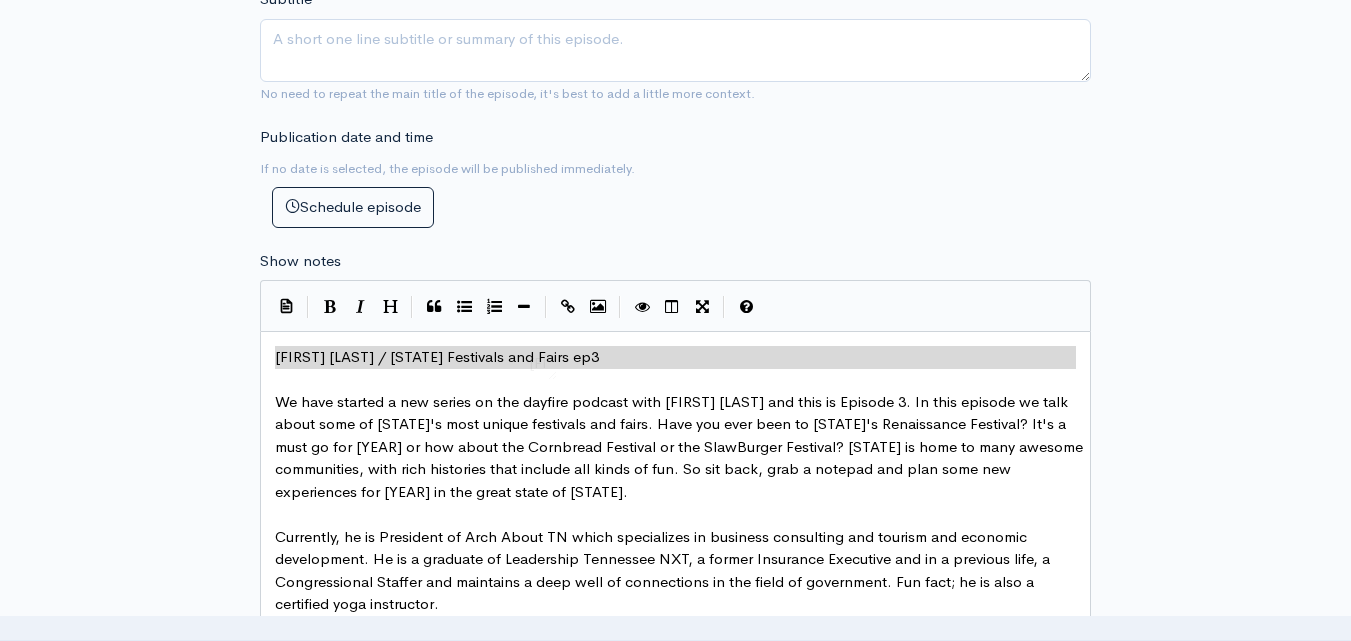 type on "​Arch About TN / Tennessee Festivals and Fairs ep3" 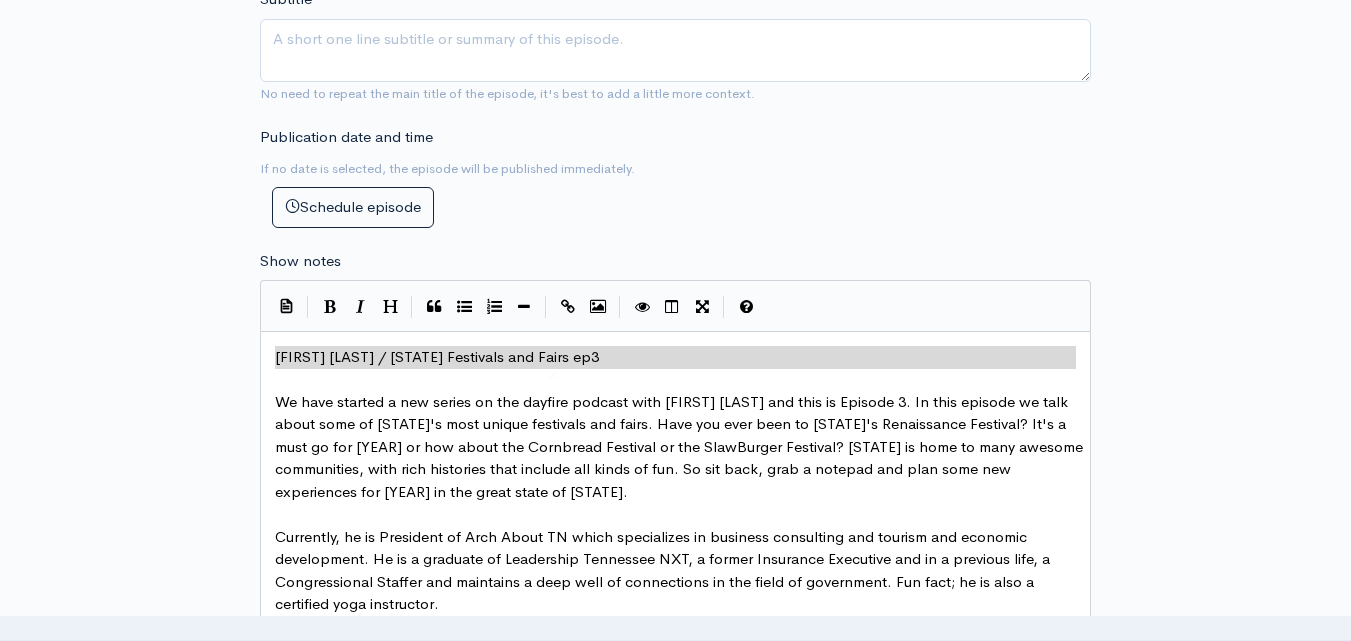 scroll, scrollTop: 1, scrollLeft: 0, axis: vertical 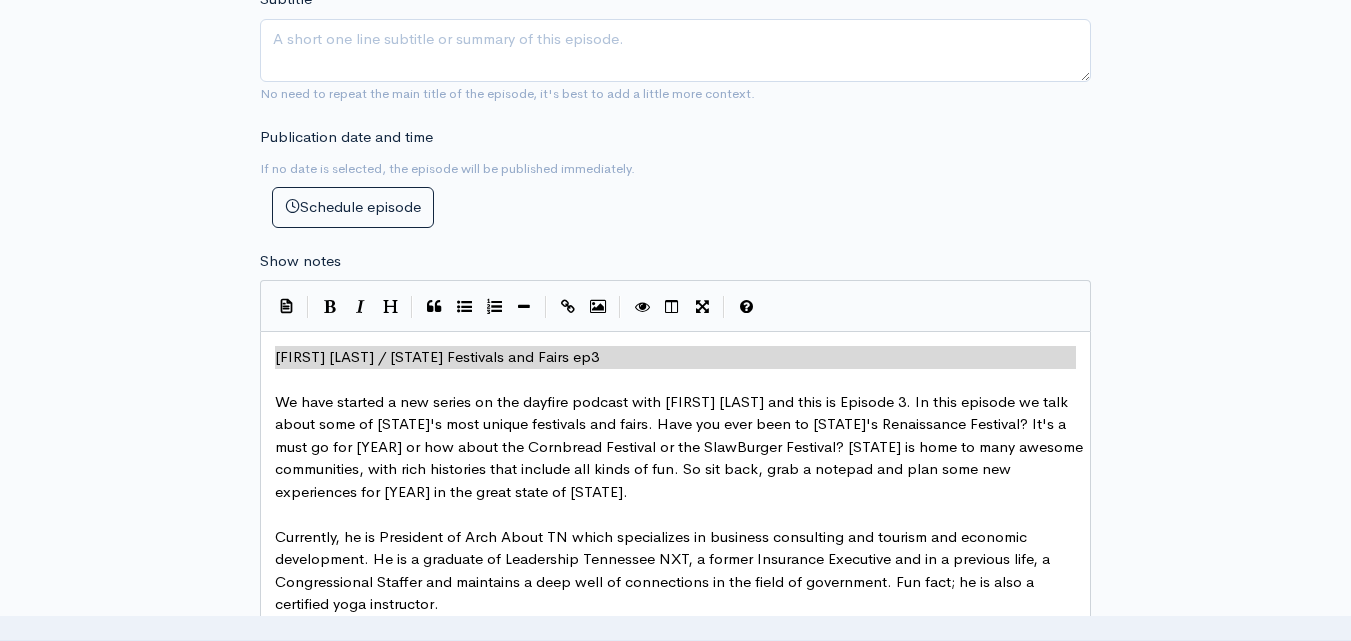 type 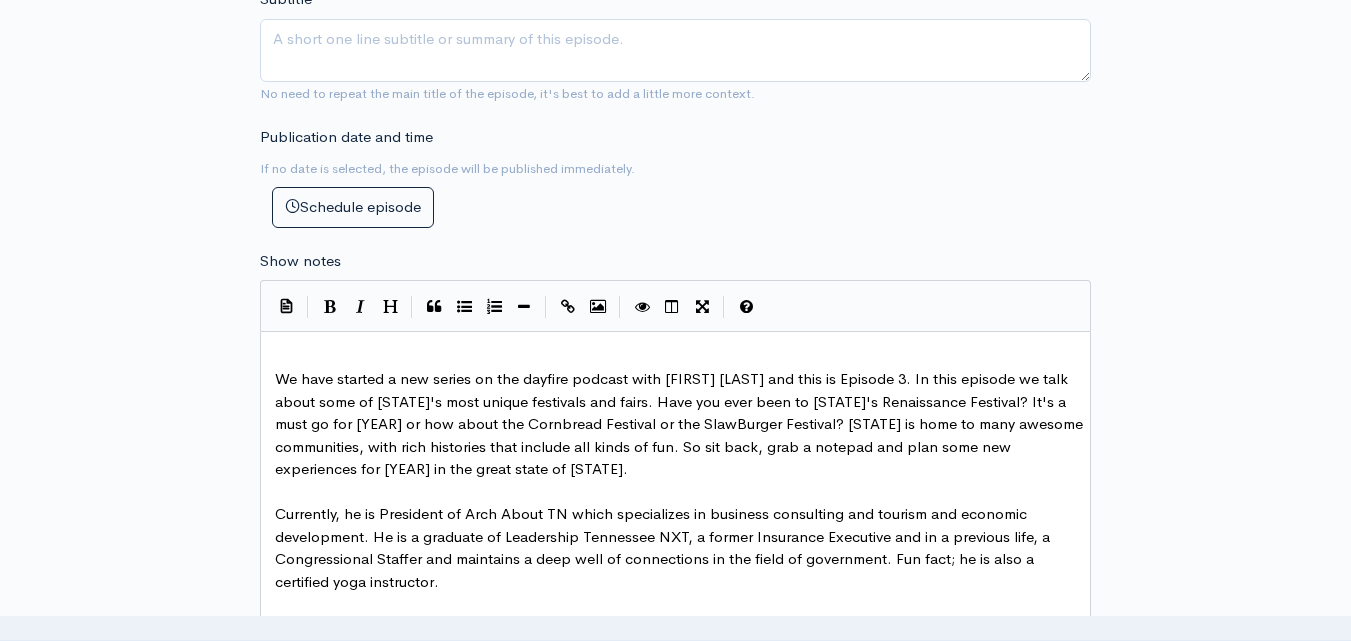 click on "We have started a new series on the dayfire podcast with Arch Trimble IV and this is Episode 3. In this episode we talk about some of Tennessee's most unique festivals and fairs.  Have you ever been to Tennessee's Renaissance Festival? It's a must go for 2026 or how about the Cornbread Festival or the SlawBurger Festival? Tennessee is home to many awesome communities, with rich histories that include all kinds of fun. So sit back, grab a notepad and plan some new experiences for 2026 in the great state of Tennessee." at bounding box center (683, 424) 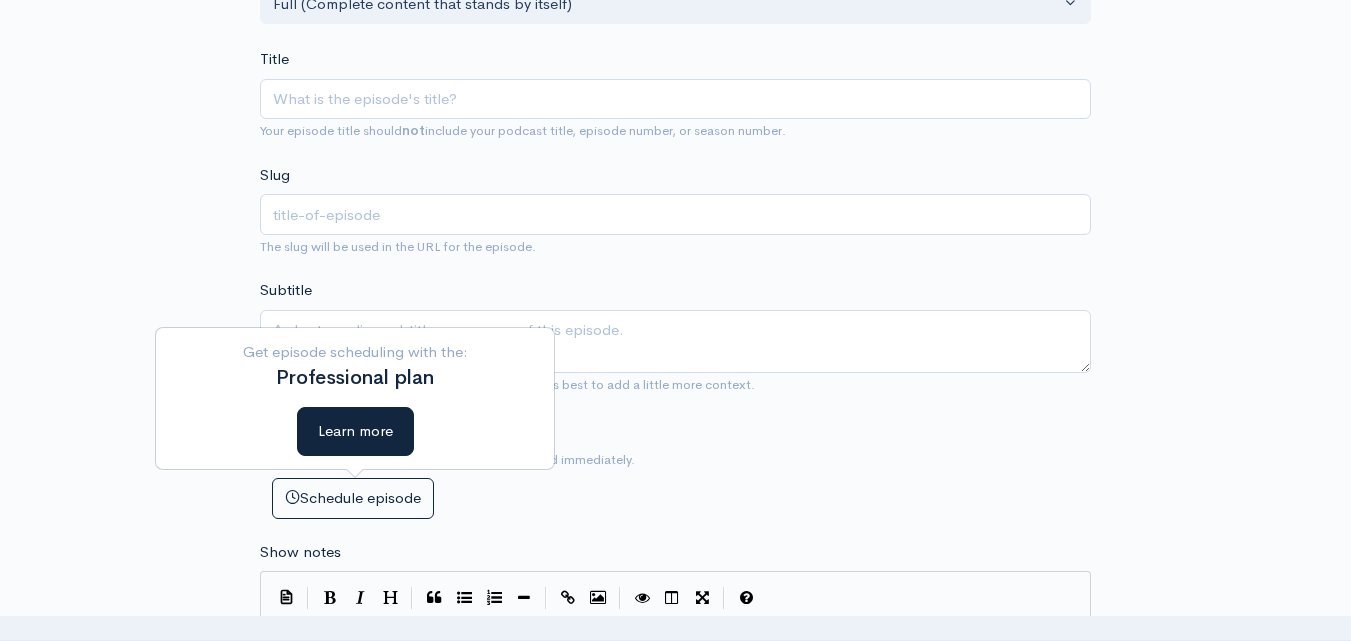 scroll, scrollTop: 422, scrollLeft: 0, axis: vertical 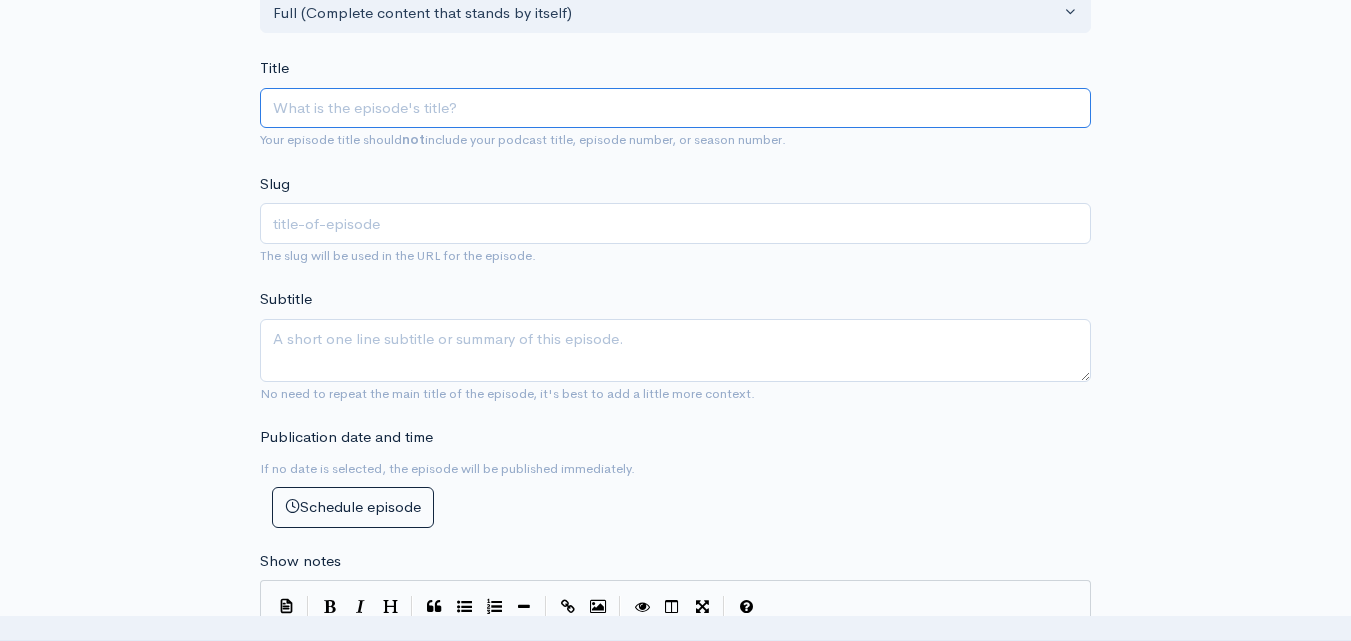 click on "Title" at bounding box center [675, 108] 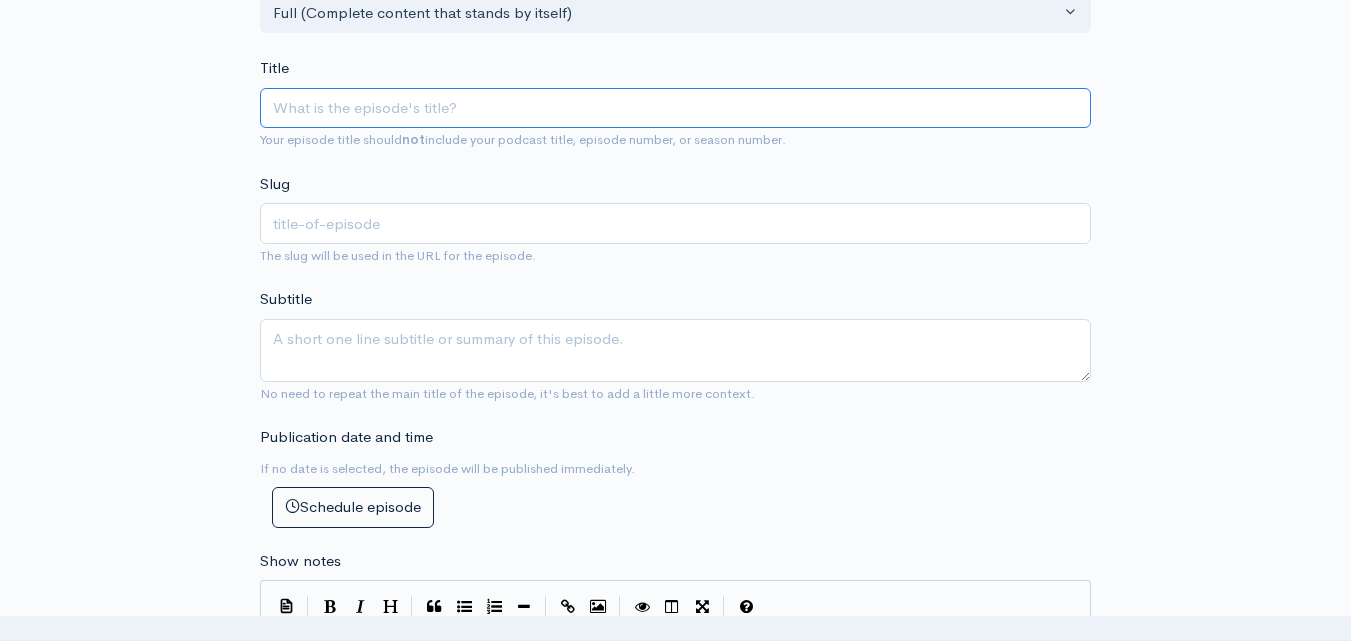 paste on "Arch About TN / Tennessee Festivals and Fairs ep3" 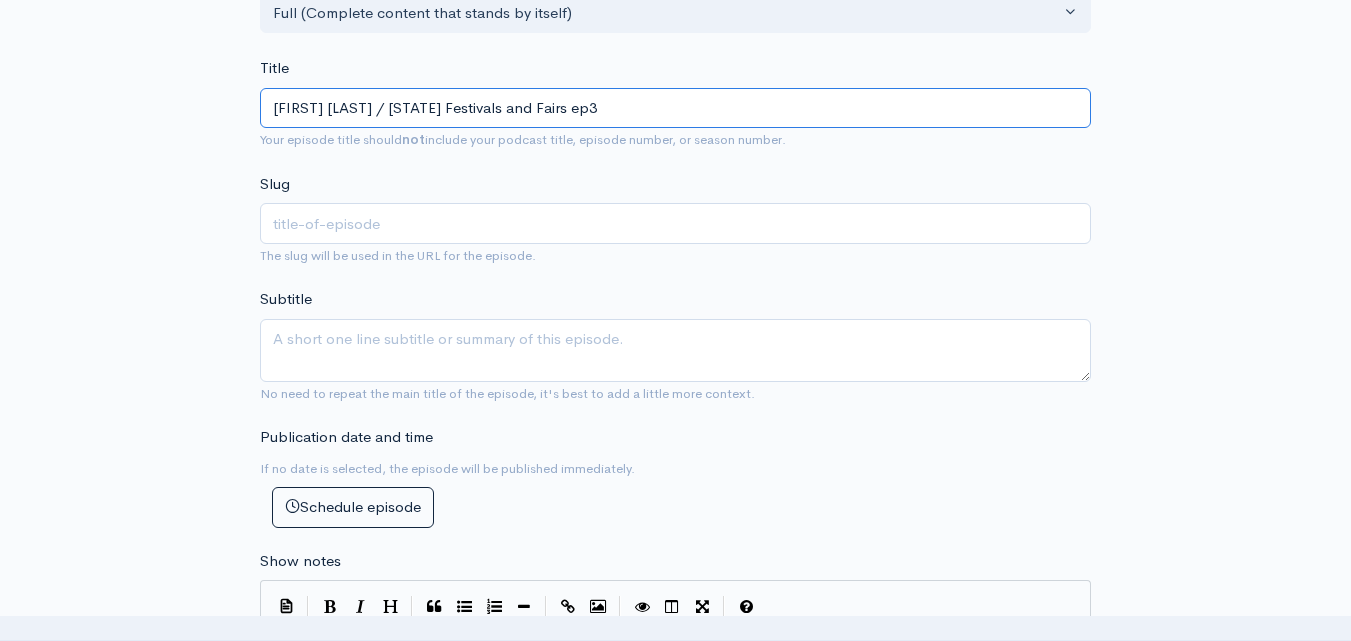 type on "Arch About TN / Tennessee Festivals and Fairs ep3" 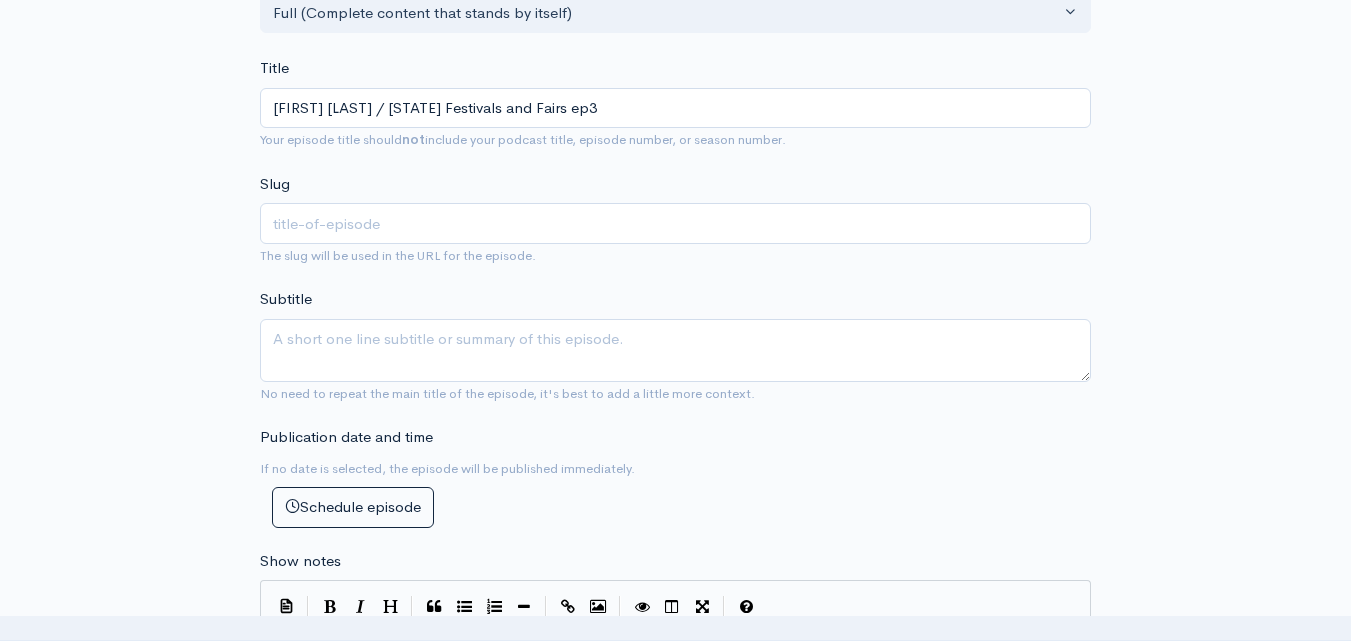 type on "arch-about-tn-tennessee-festivals-and-fairs-ep3" 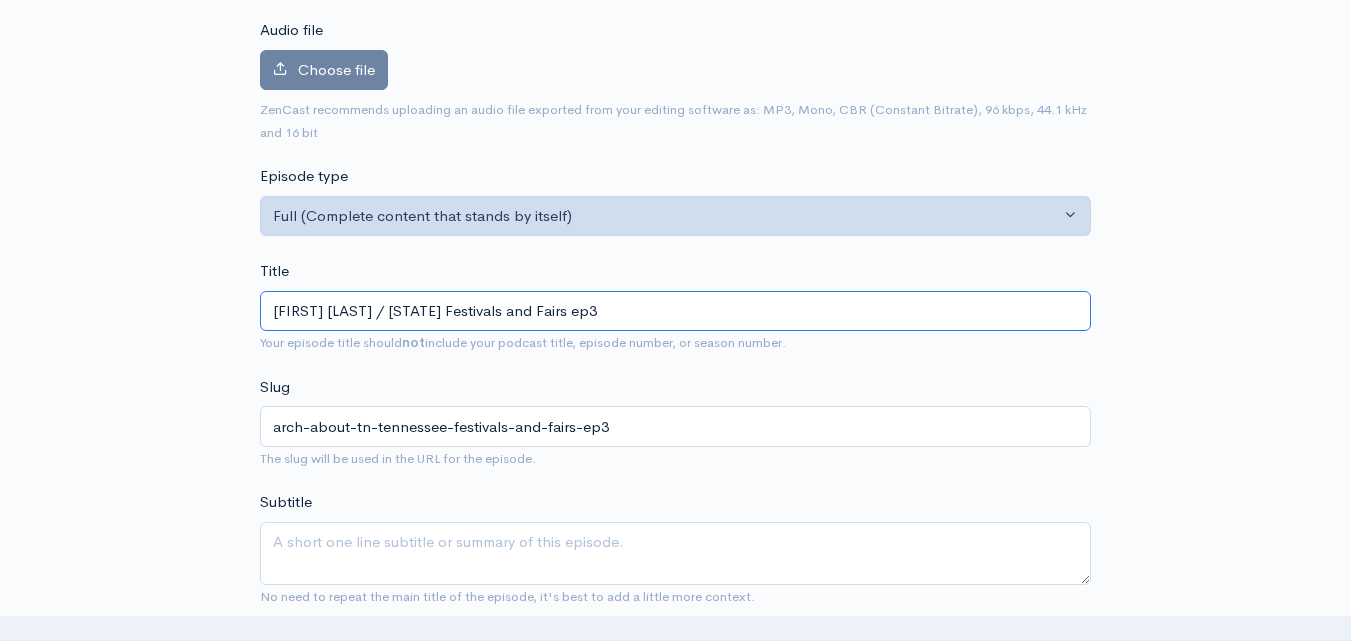 scroll, scrollTop: 0, scrollLeft: 0, axis: both 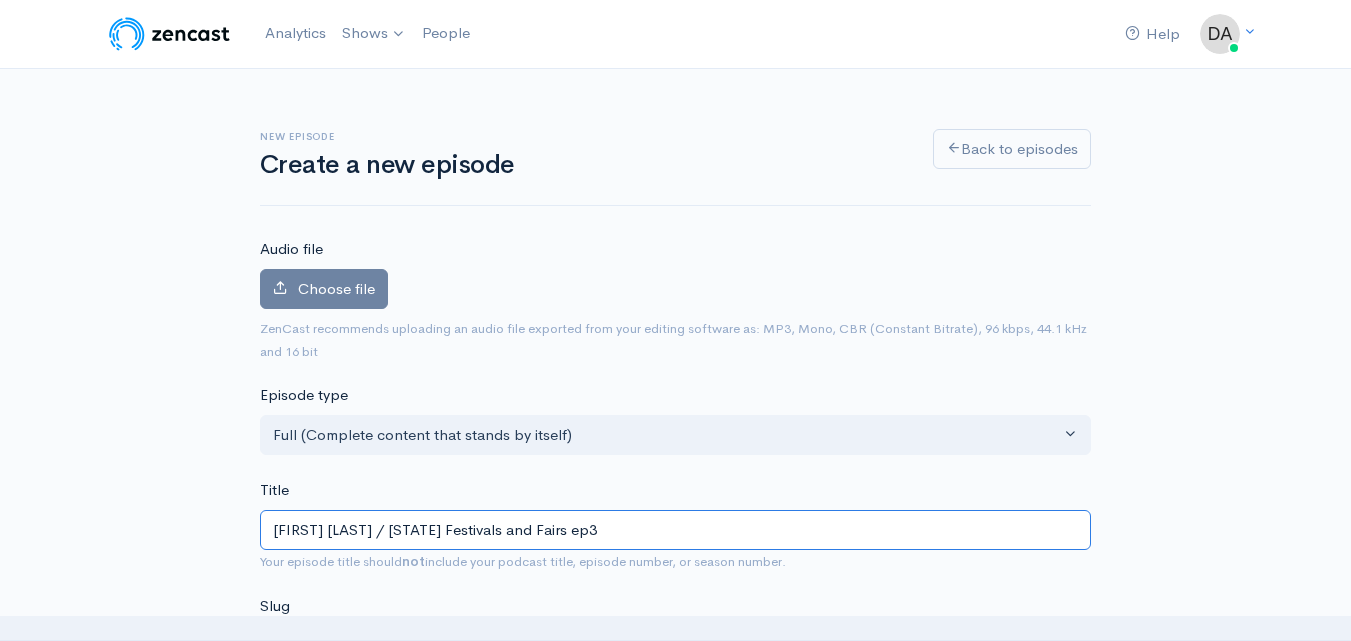 click on "Arch About TN / Tennessee Festivals and Fairs ep3" at bounding box center [675, 530] 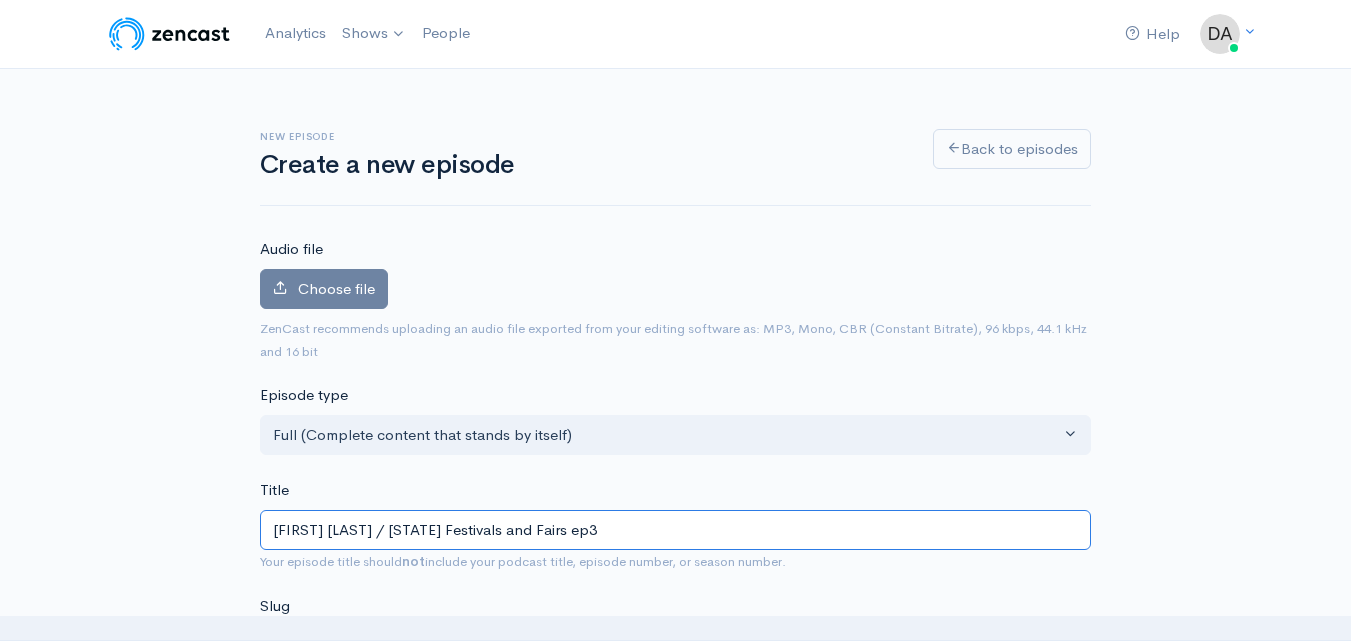 click on "Arch About TN / Tennessee Festivals and Fairs ep3" at bounding box center (675, 530) 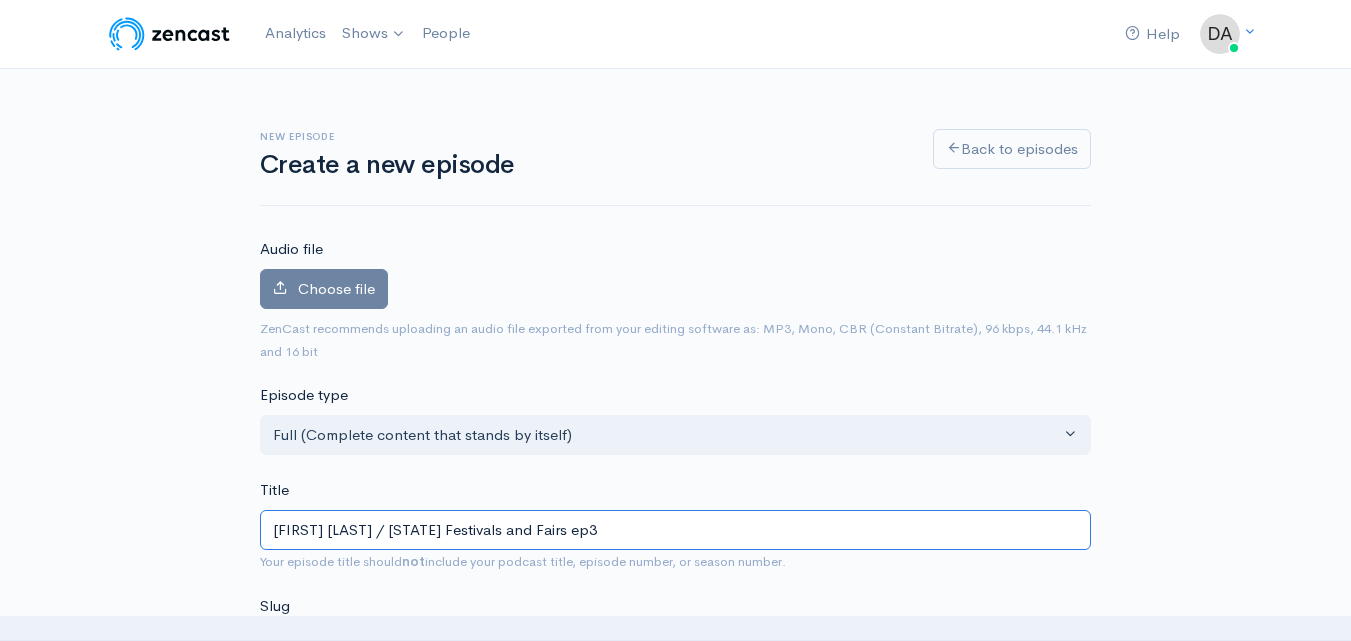 paste on ": Tennessee Festivals and Fairs: Part 3" 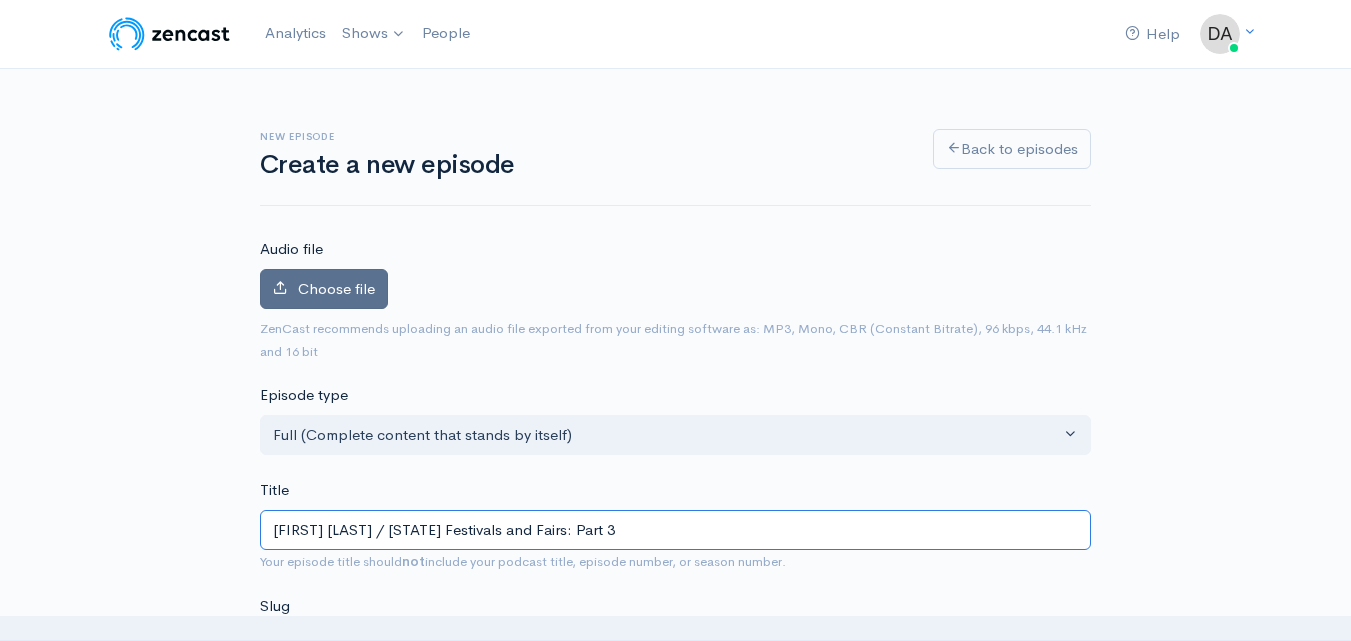 type on "Arch About TN: Tennessee Festivals and Fairs: Part 3" 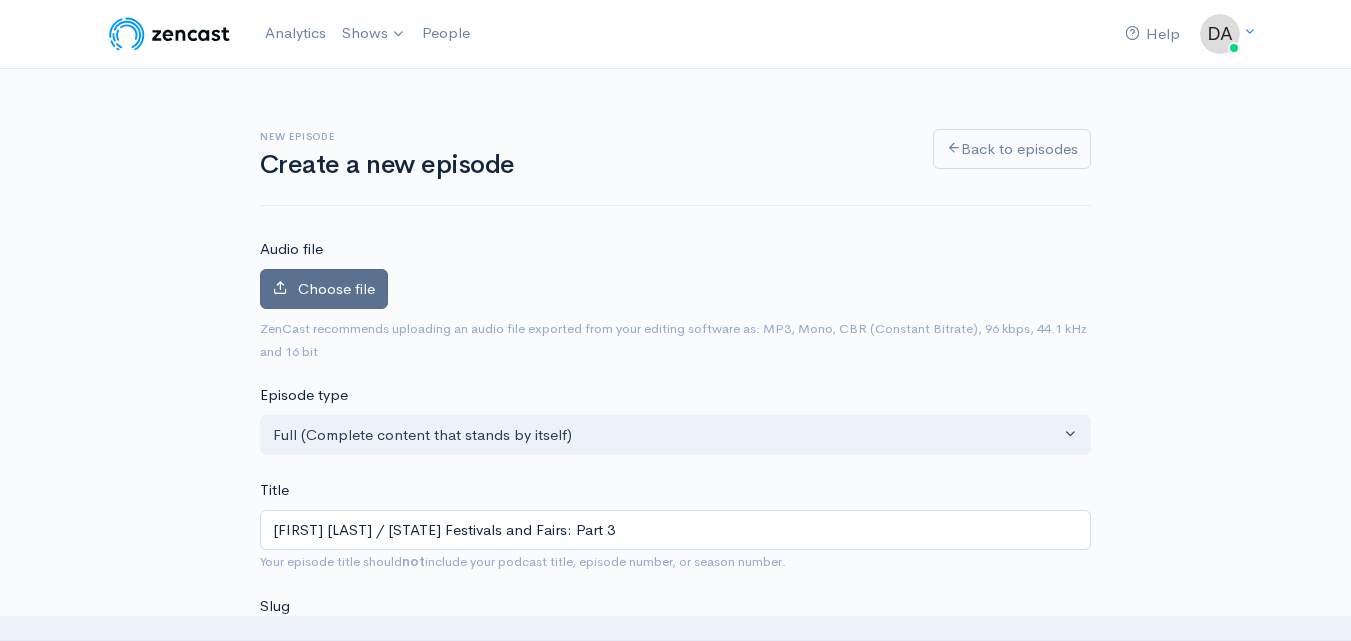 type on "arch-about-tn-tennessee-festivals-and-fairs-part-3" 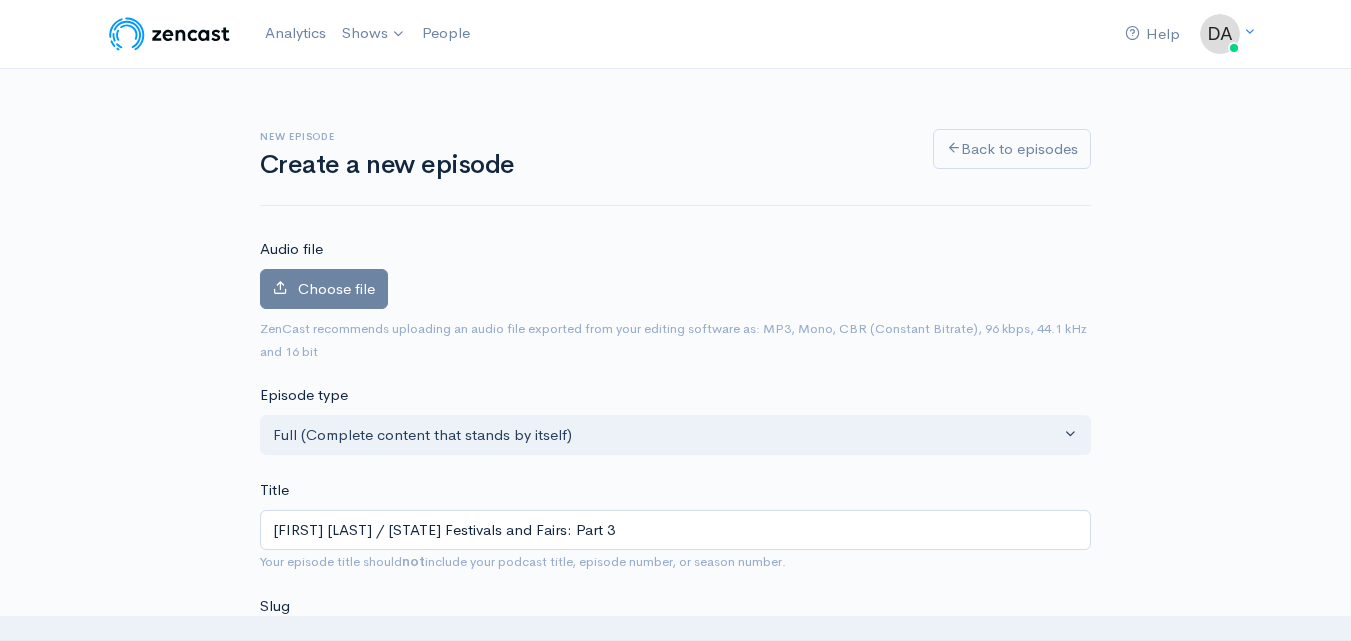 click on "New episode
Create a new episode
Back to episodes
Audio file       Choose file                     0     ZenCast recommends uploading an audio file exported from your editing
software as: MP3, Mono, CBR (Constant Bitrate), 96 kbps, 44.1 kHz and 16 bit   Episode type   Full (Complete content that stands by itself) Trailer (a short, promotional piece of content that represents a preview for a show) Bonus (extra content for a show (for example, behind the scenes information or interviews with the cast) Full (Complete content that stands by itself)     Title   Arch About TN: Tennessee Festivals and Fairs: Part 3   Your episode title should  not  include your podcast
title, episode number, or season number.   Slug   arch-about-tn-tennessee-festivals-and-fairs-part-3   The slug will be used in the URL for the episode.     Subtitle       Publication date and time      Schedule episode
×" at bounding box center (675, 1162) 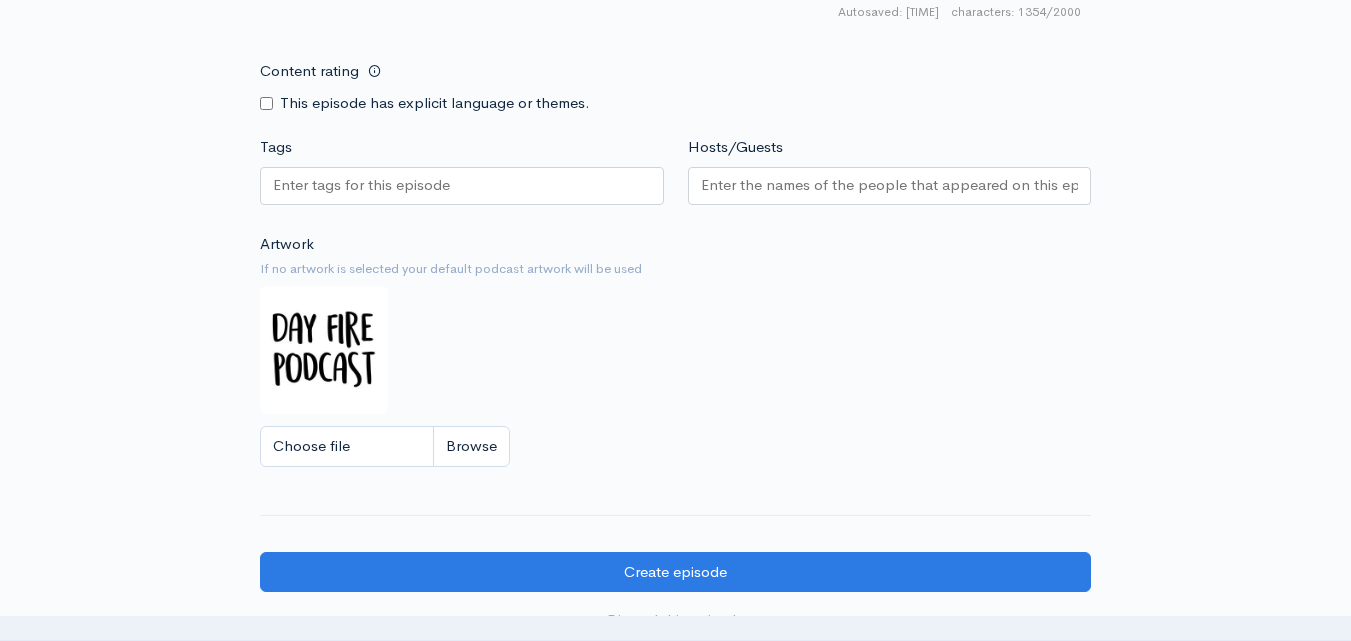 scroll, scrollTop: 1748, scrollLeft: 0, axis: vertical 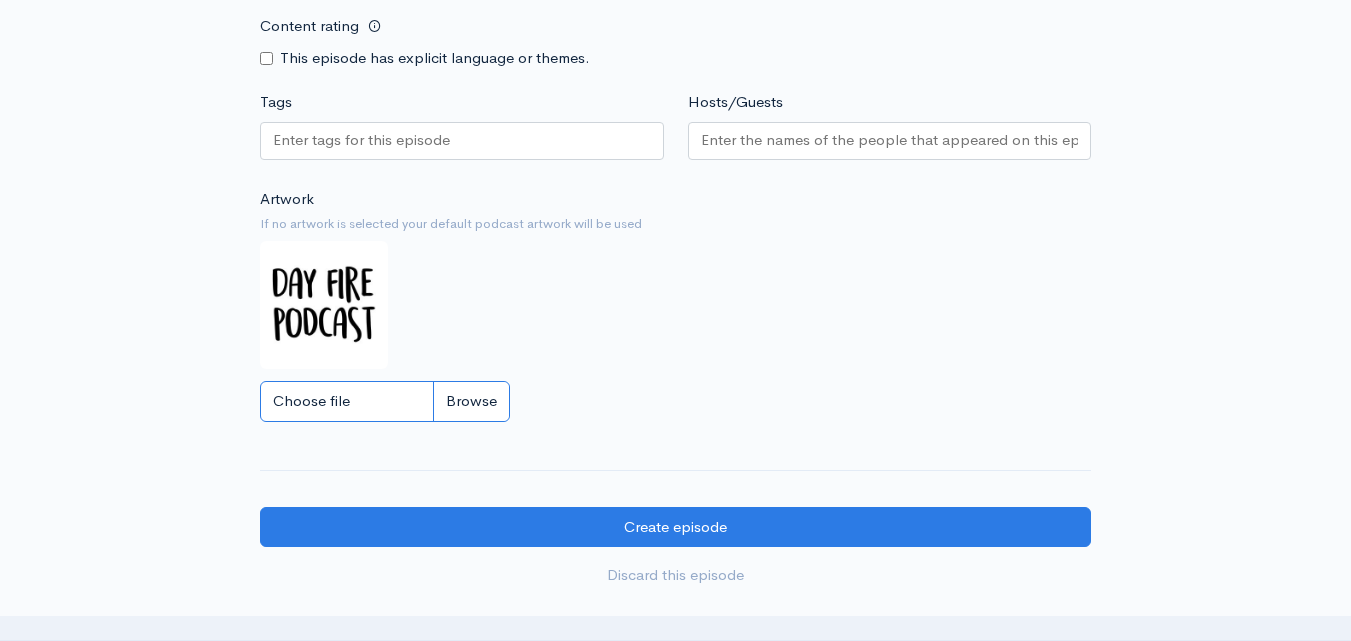 click on "Choose file" at bounding box center (385, 401) 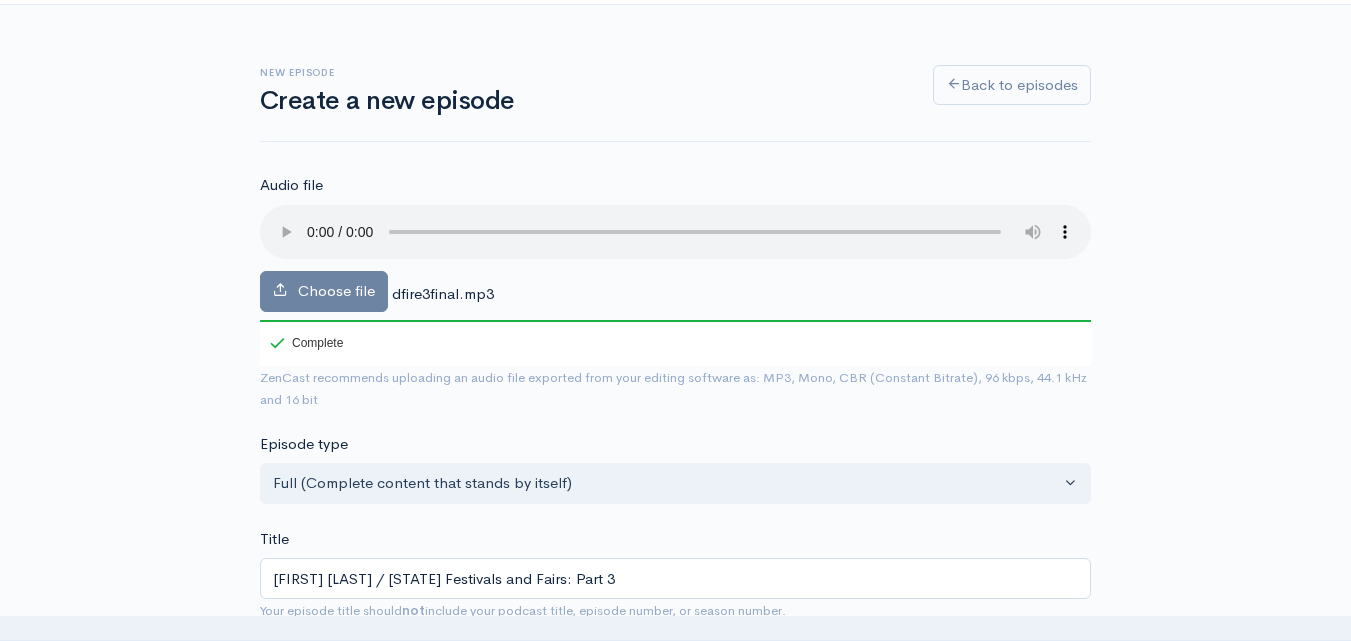scroll, scrollTop: 48, scrollLeft: 0, axis: vertical 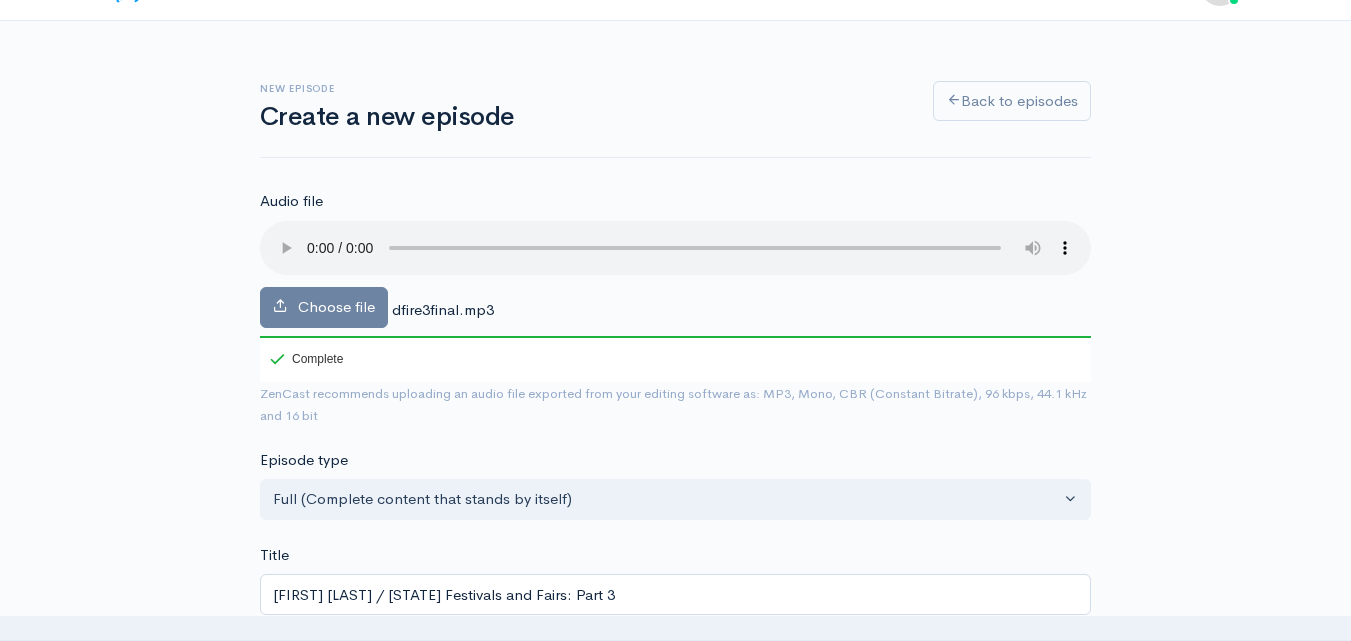 type 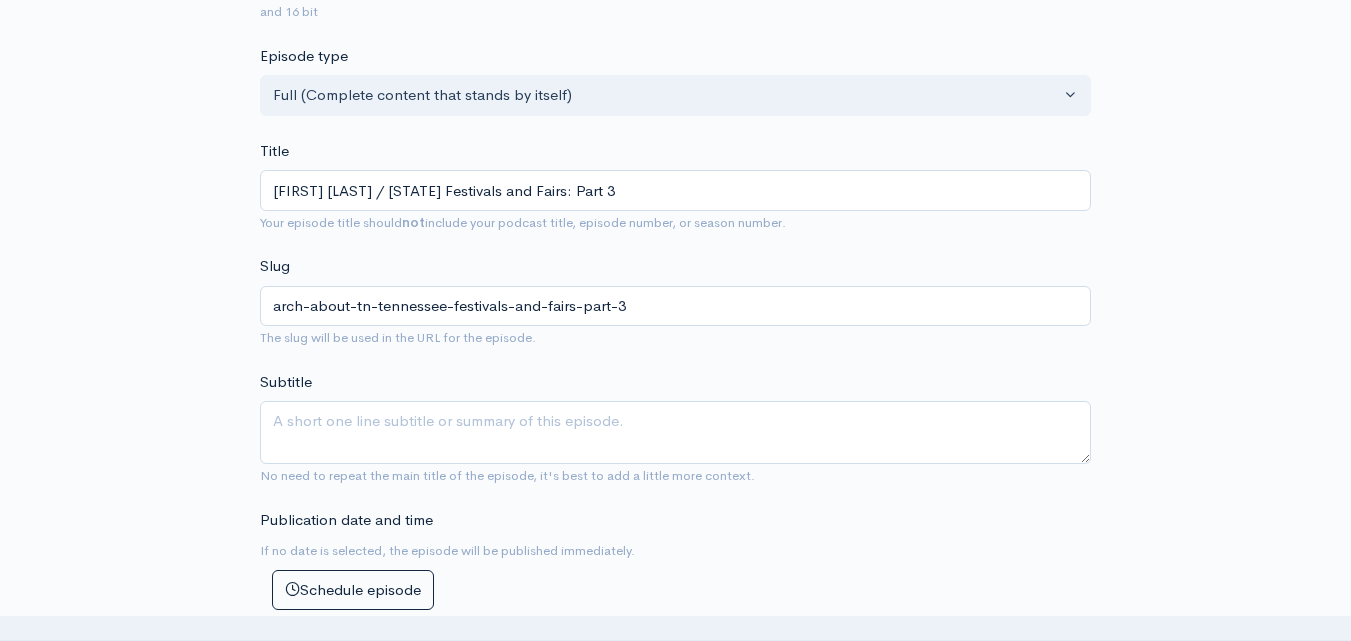 scroll, scrollTop: 448, scrollLeft: 0, axis: vertical 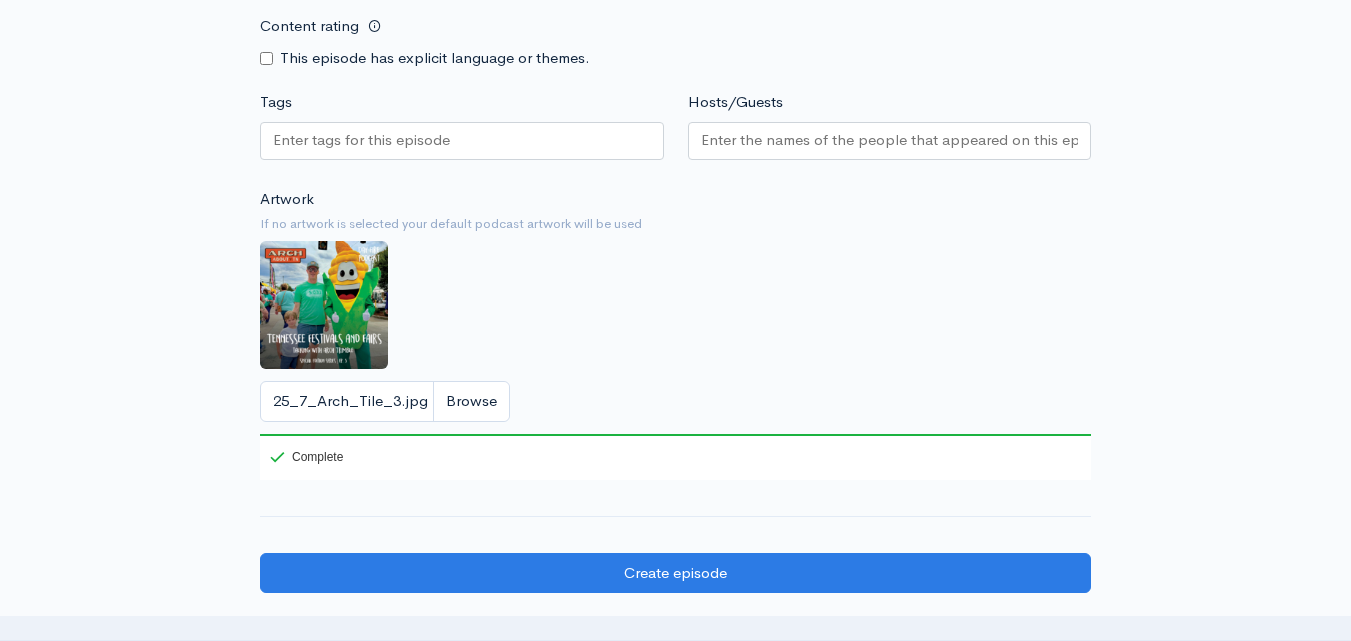 click on "Hosts/Guests" at bounding box center [890, 140] 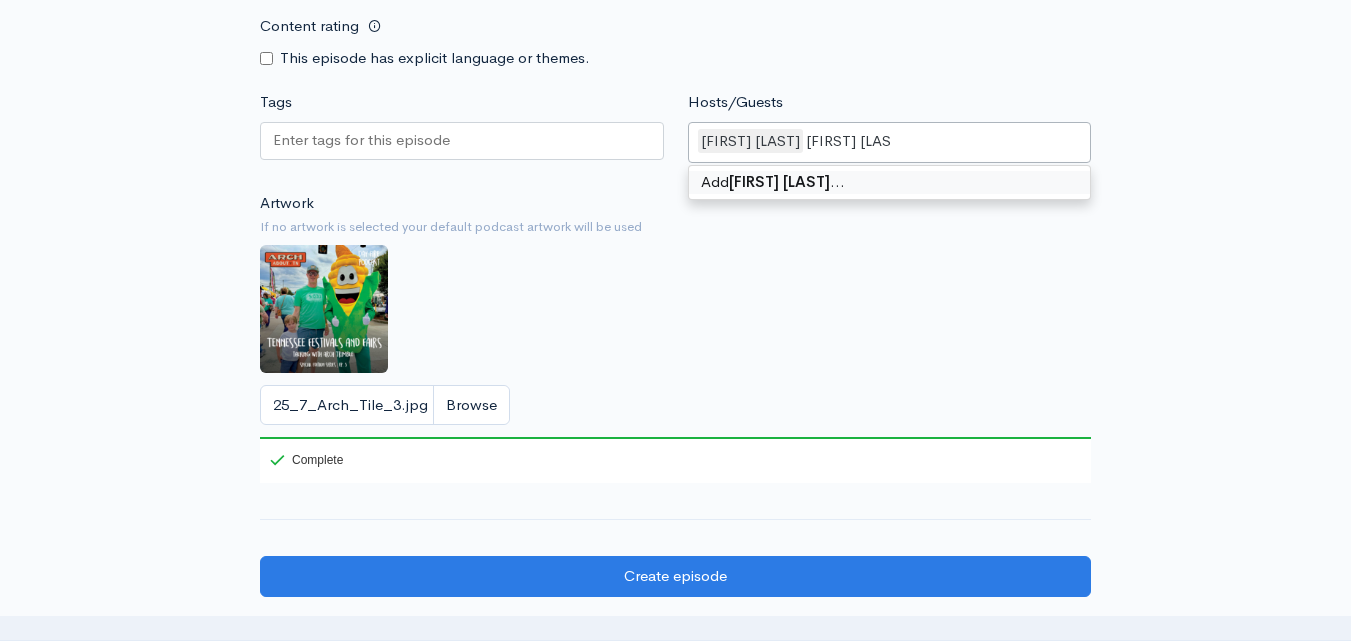 type on "arch trimble" 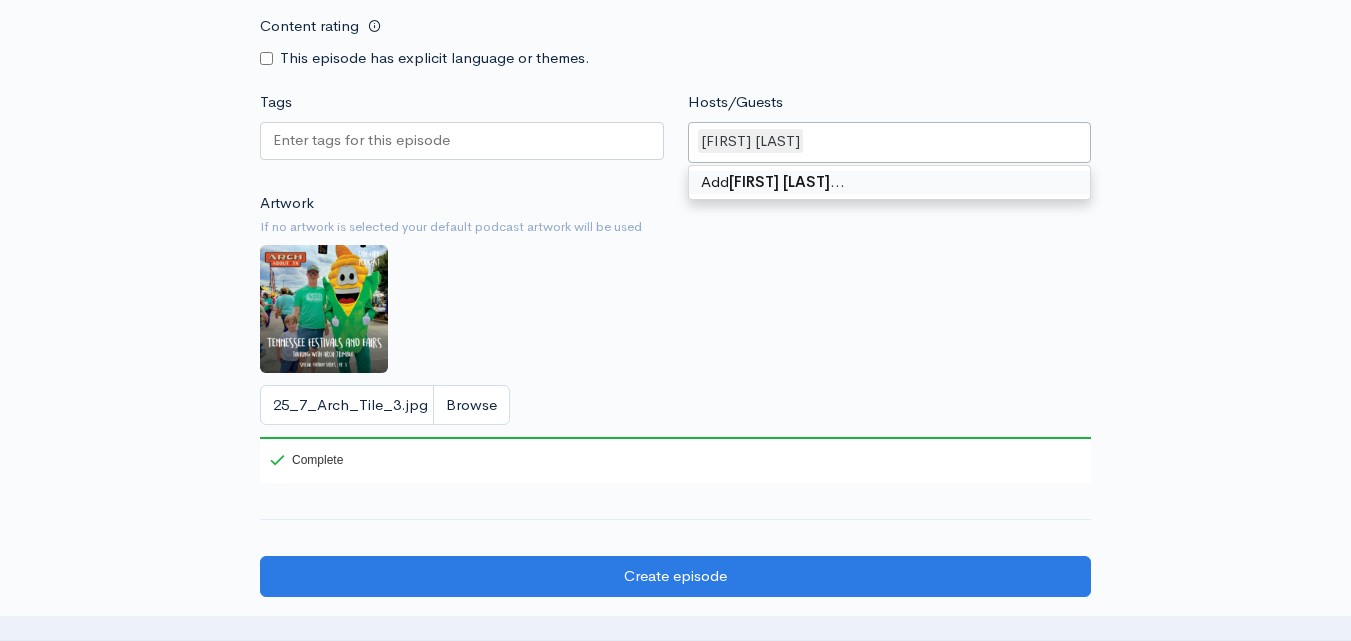 click on "Artwork
If no artwork is selected your default podcast artwork will be used
25_7_Arch_Tile_3.jpg   100   Complete" at bounding box center (675, 338) 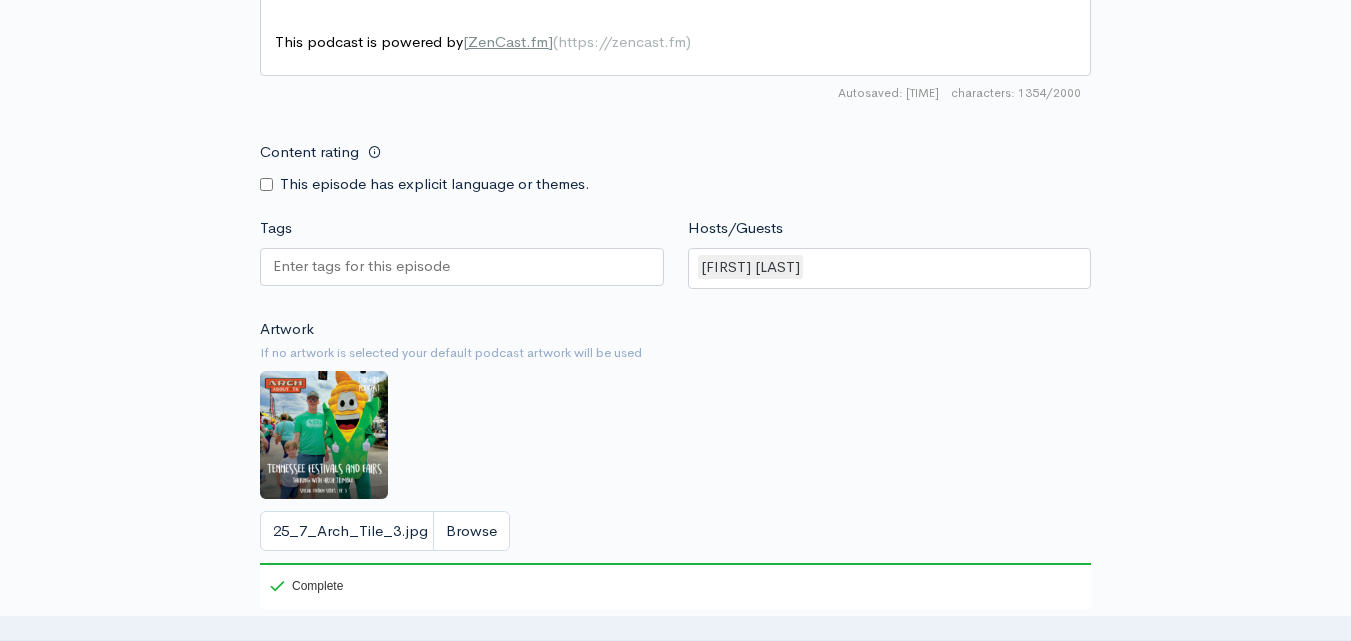 scroll, scrollTop: 1448, scrollLeft: 0, axis: vertical 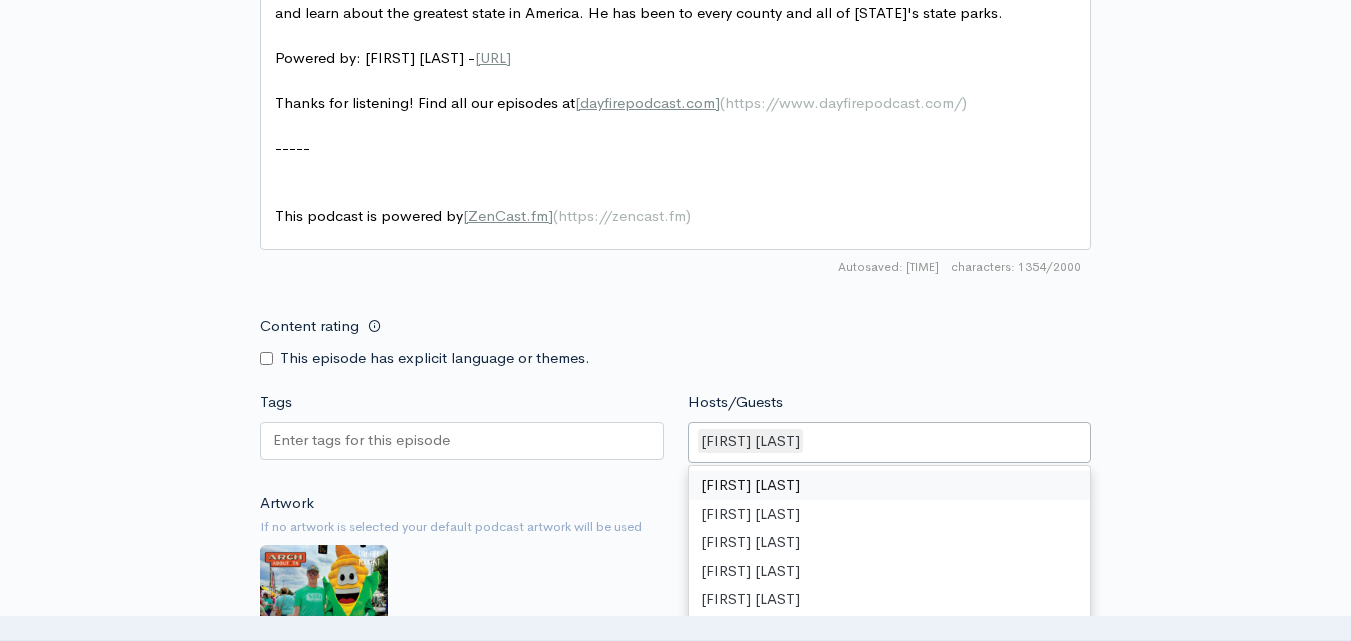 click on "[FIRST] [LAST]" at bounding box center [890, 443] 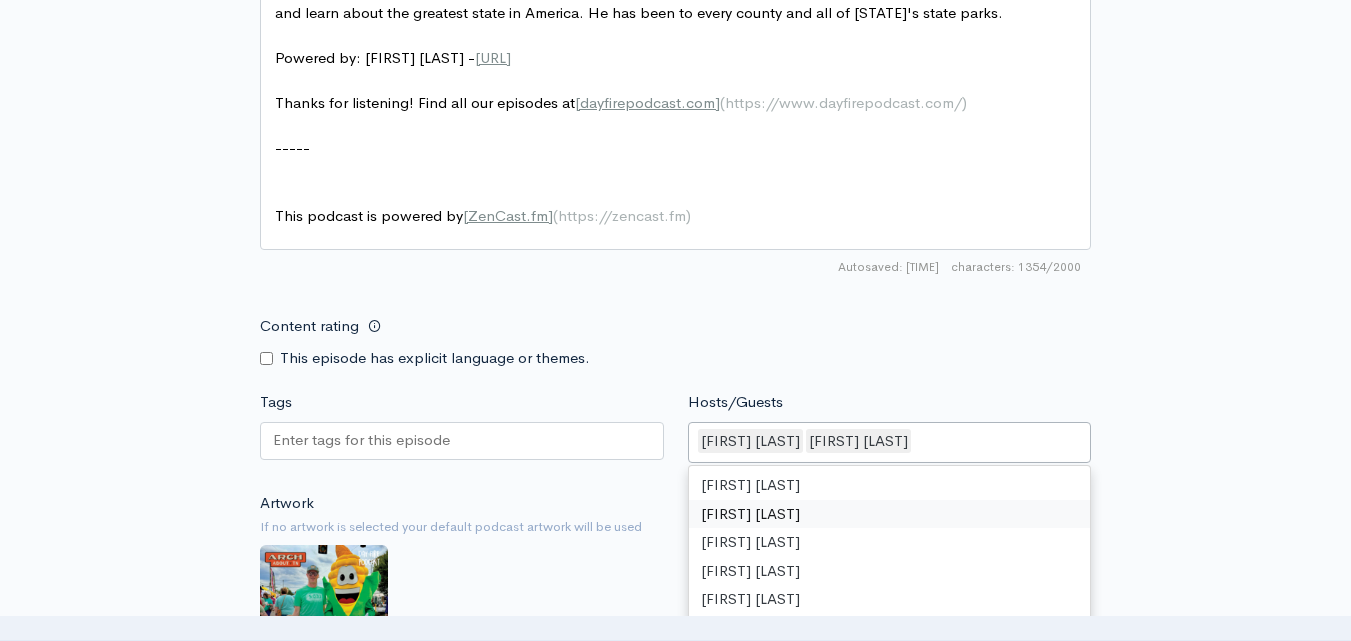 click on "New episode
Create a new episode
Back to episodes
Audio file       Choose file     dfire3final.mp3                 100   Complete   ZenCast recommends uploading an audio file exported from your editing
software as: MP3, Mono, CBR (Constant Bitrate), 96 kbps, 44.1 kHz and 16 bit   Episode type   Full (Complete content that stands by itself) Trailer (a short, promotional piece of content that represents a preview for a show) Bonus (extra content for a show (for example, behind the scenes information or interviews with the cast) Full (Complete content that stands by itself)     Title   Arch About TN: Tennessee Festivals and Fairs: Part 3   Your episode title should  not  include your podcast
title, episode number, or season number.   Slug   arch-about-tn-tennessee-festivals-and-fairs-part-3   The slug will be used in the URL for the episode.     Subtitle       Publication date and time       ×" at bounding box center [676, -205] 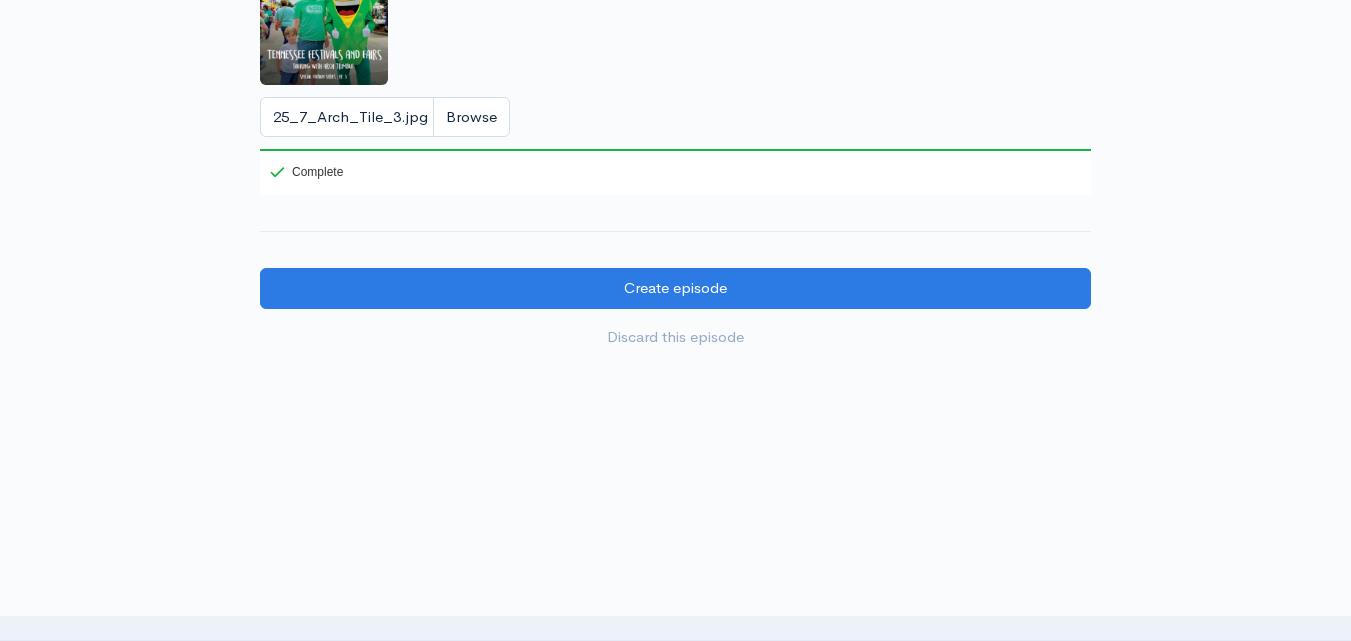 scroll, scrollTop: 2051, scrollLeft: 0, axis: vertical 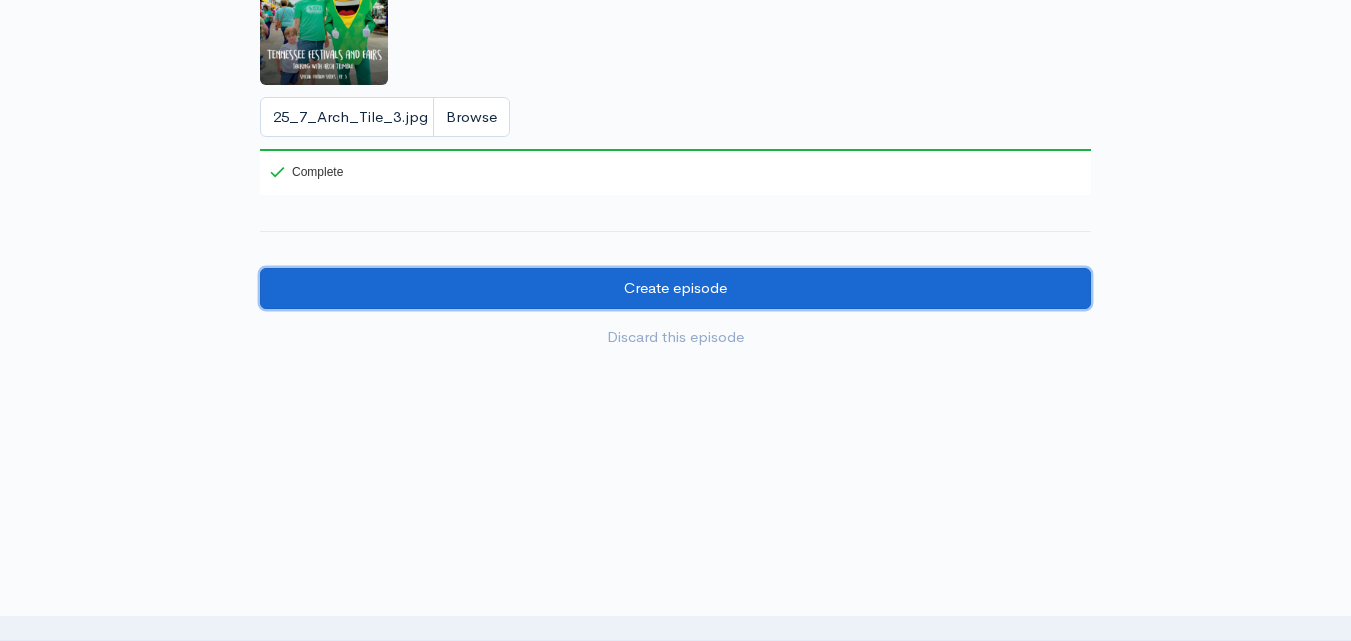 click on "Create episode" at bounding box center [675, 288] 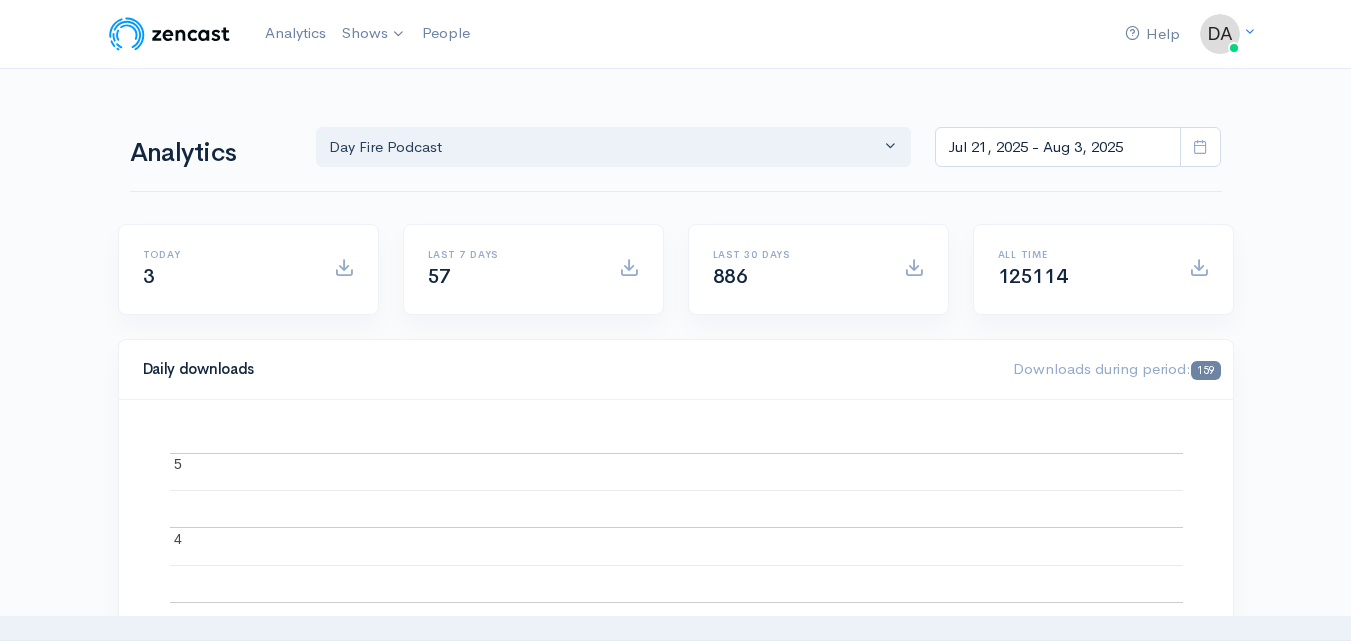 click on "Day Fire Podcast" at bounding box center [0, 0] 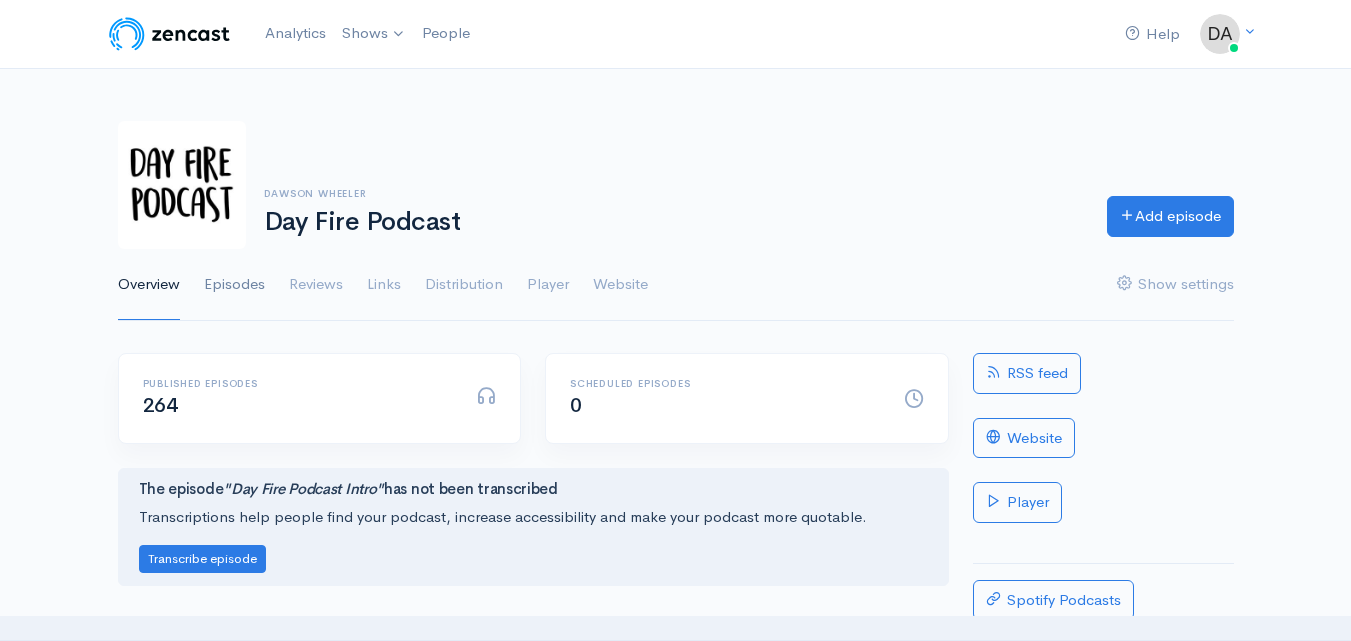 scroll, scrollTop: 0, scrollLeft: 0, axis: both 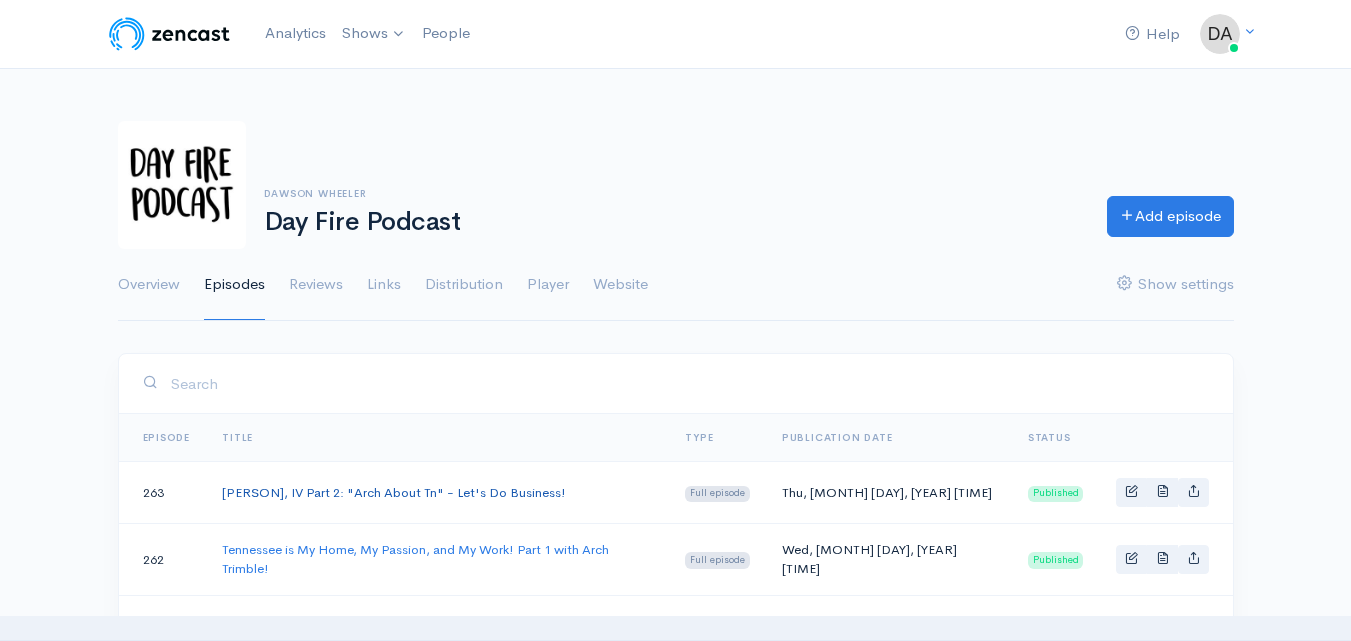 click on "[FIRST] [LAST], IV Part 2: "[Arch] About Tn" - Let's Do Business!" at bounding box center (394, 492) 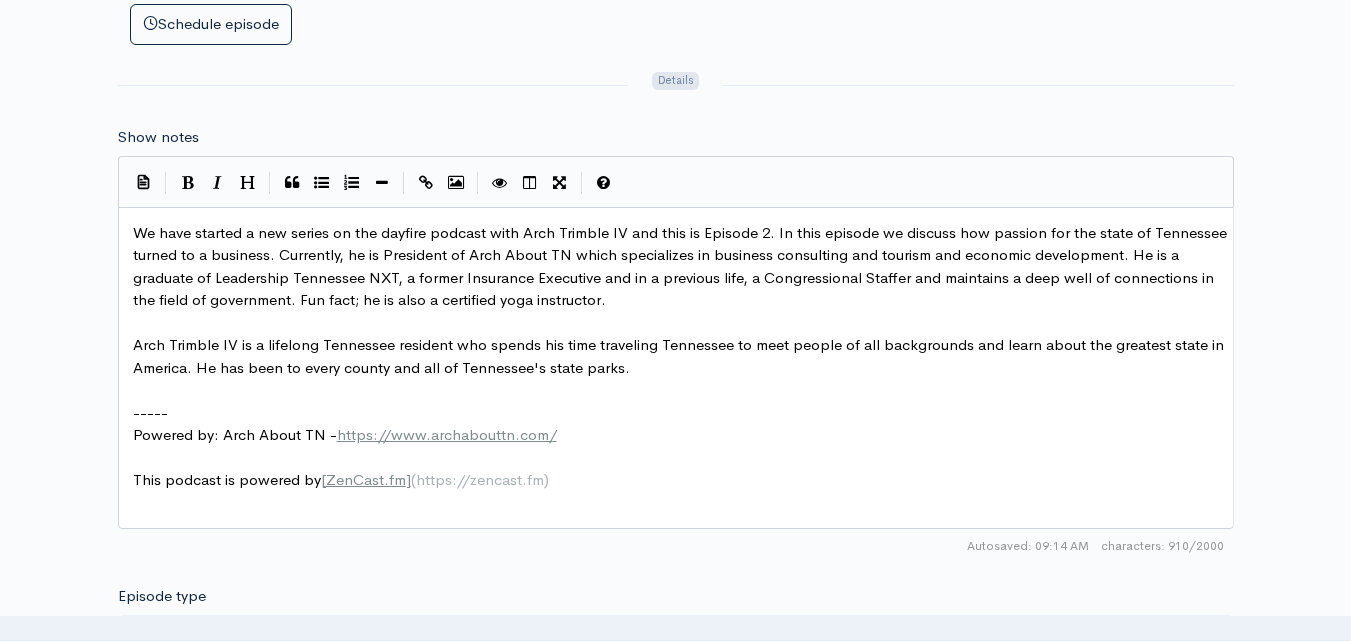 scroll, scrollTop: 1100, scrollLeft: 0, axis: vertical 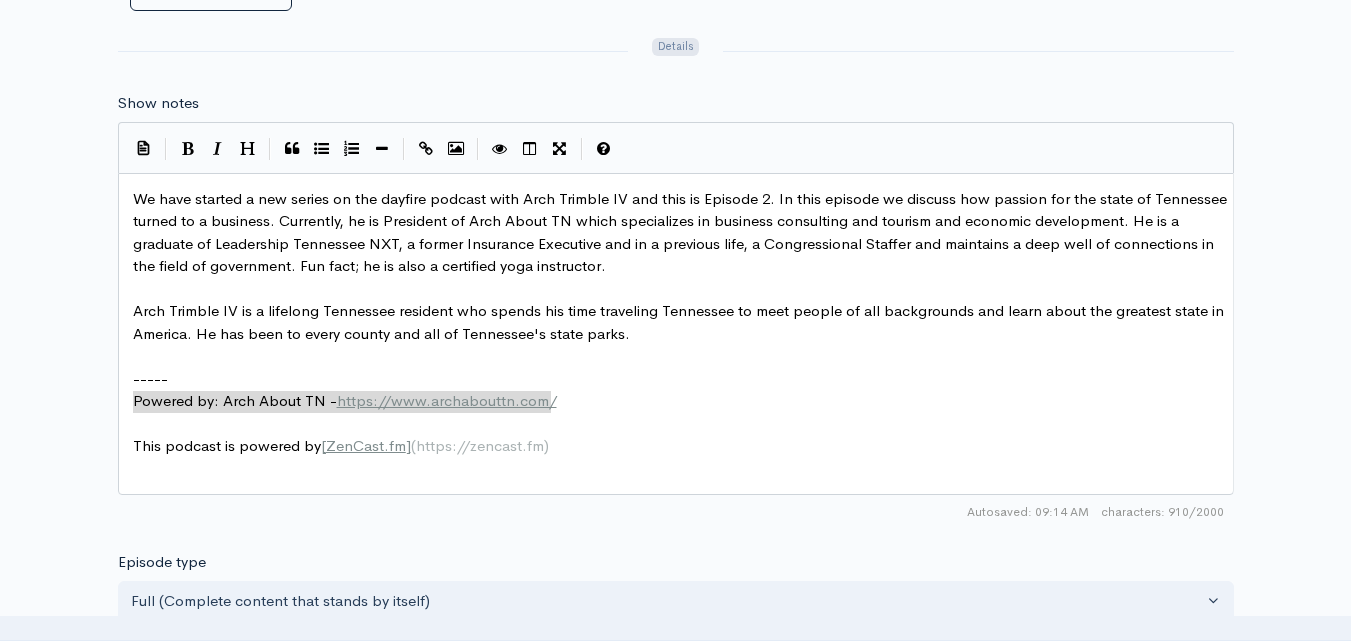 drag, startPoint x: 578, startPoint y: 398, endPoint x: 136, endPoint y: 399, distance: 442.00113 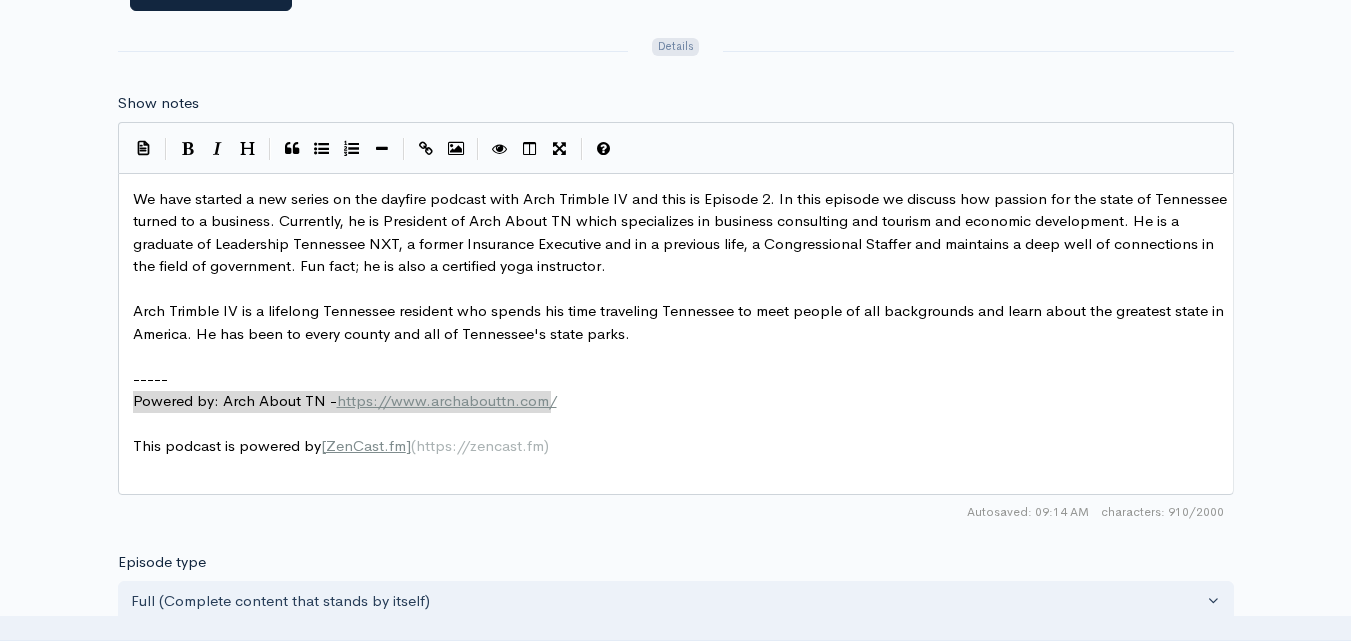 type on "Powered by: Arch About TN - https://www.archabouttn.com/" 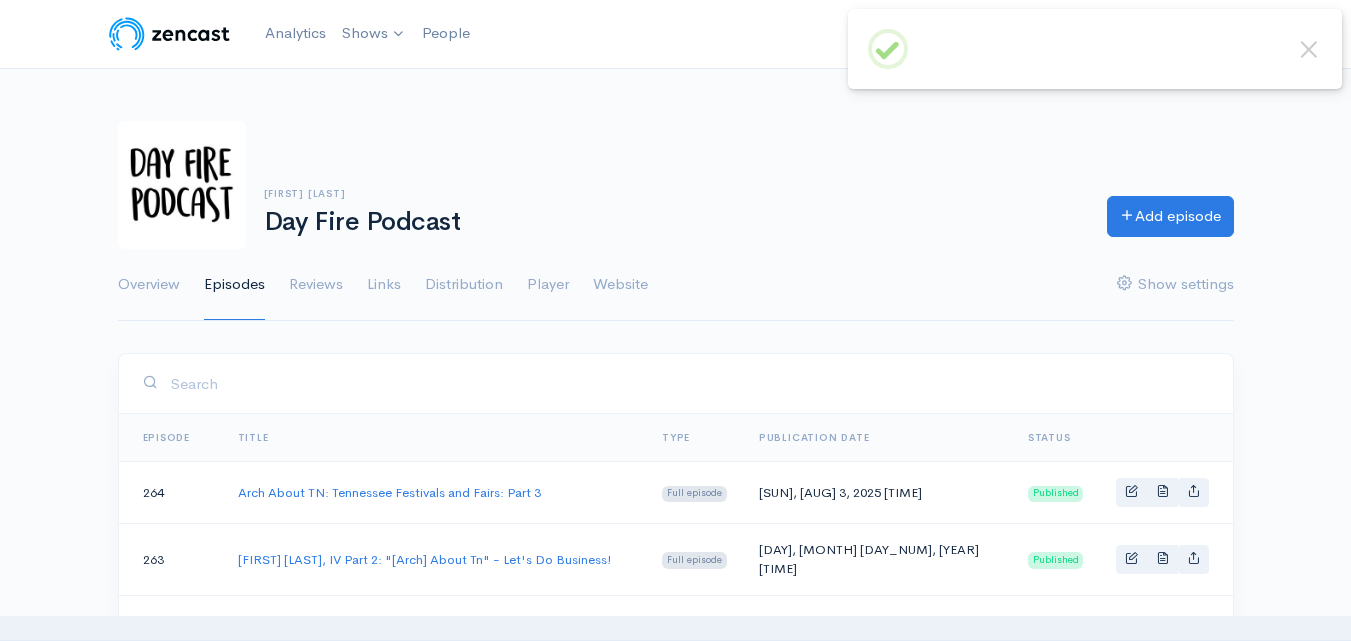 scroll, scrollTop: 0, scrollLeft: 0, axis: both 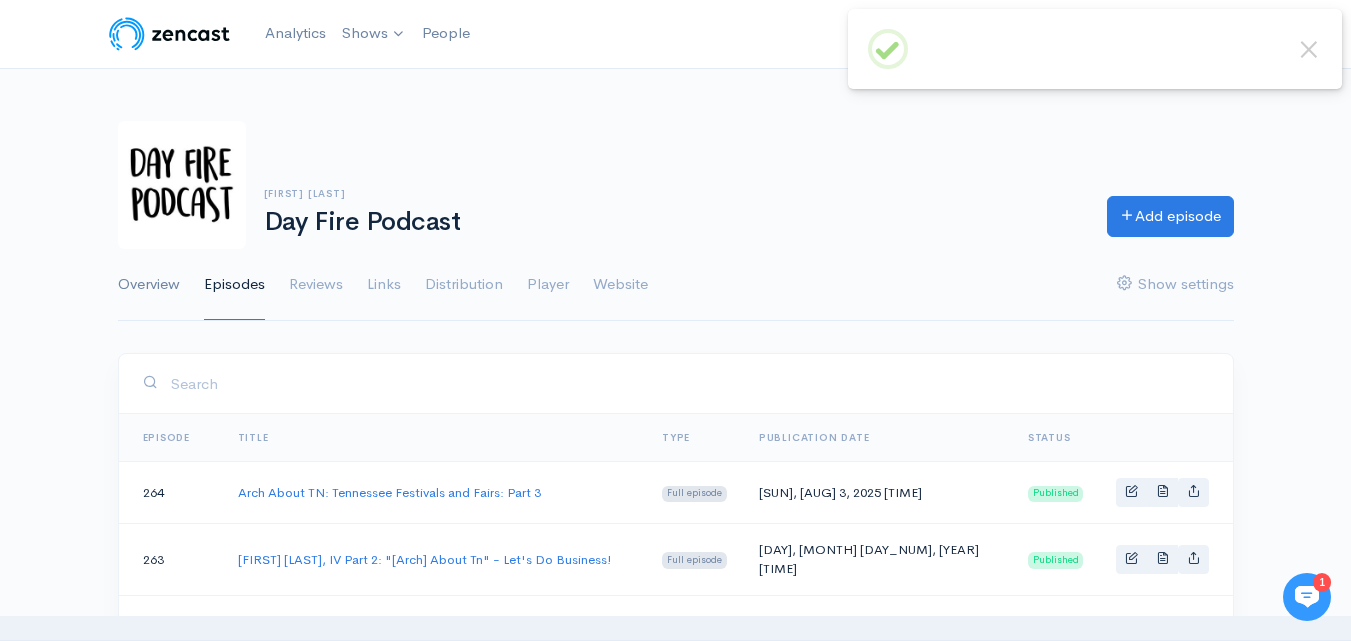 click on "Overview" at bounding box center (149, 285) 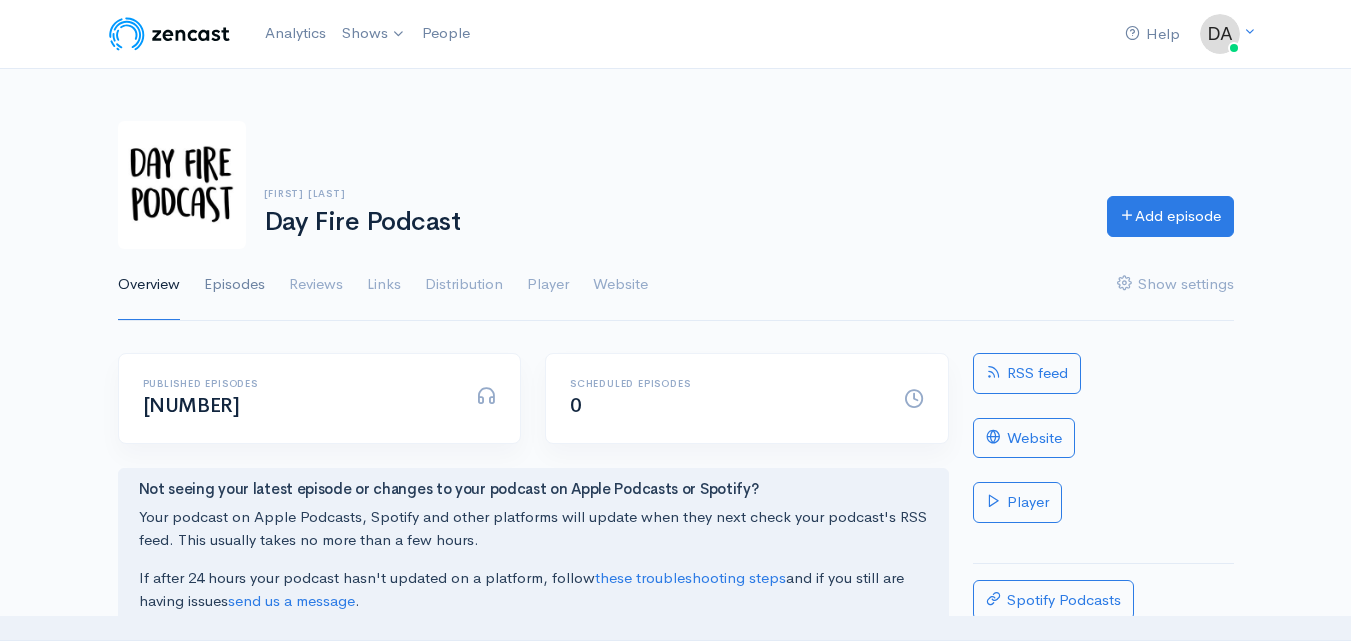 scroll, scrollTop: 0, scrollLeft: 0, axis: both 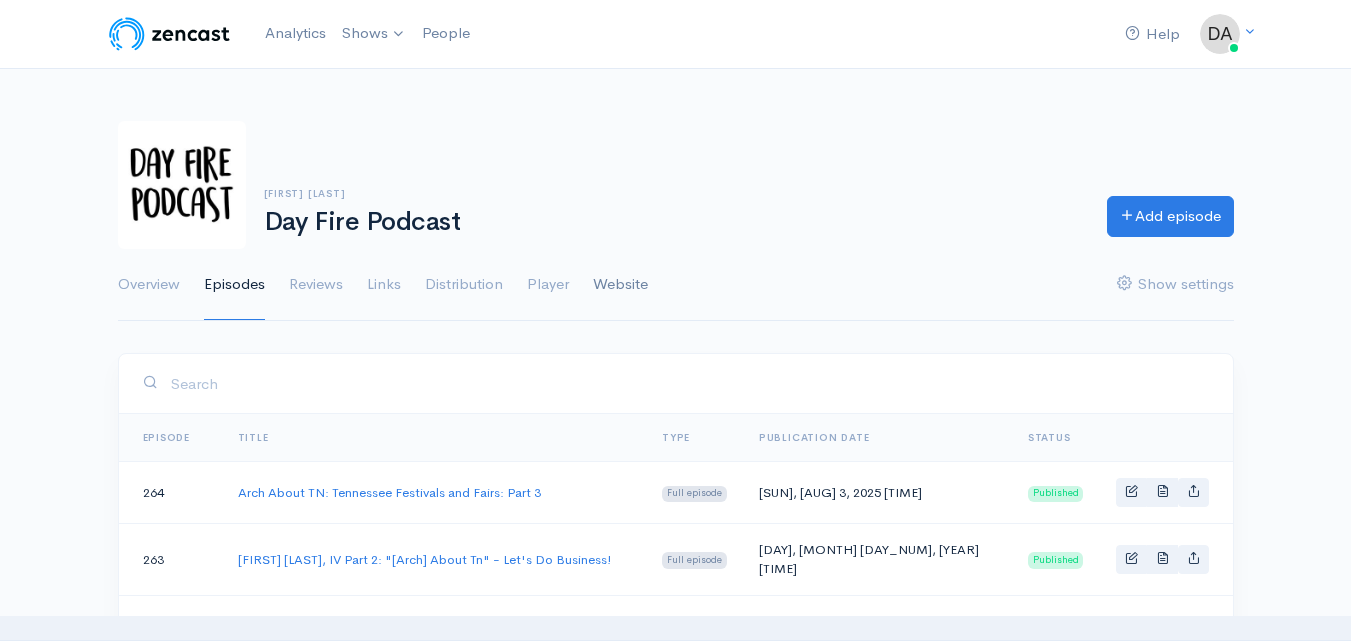 click on "Website" at bounding box center (620, 285) 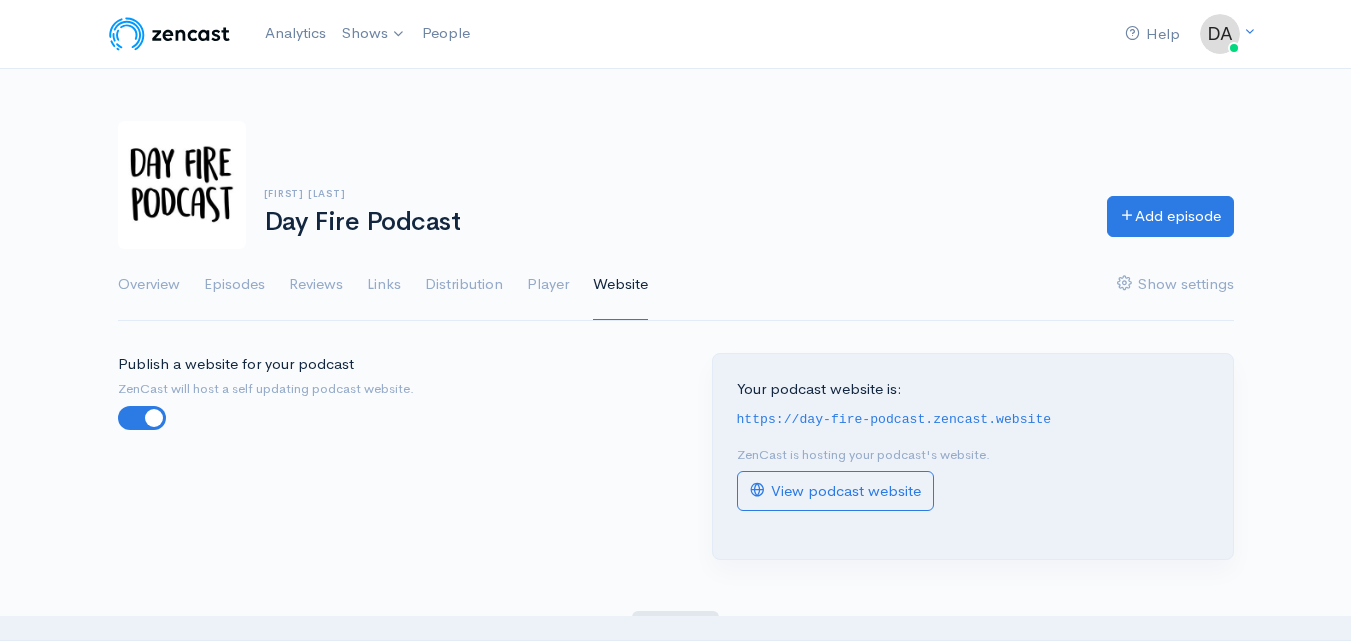 scroll, scrollTop: 0, scrollLeft: 0, axis: both 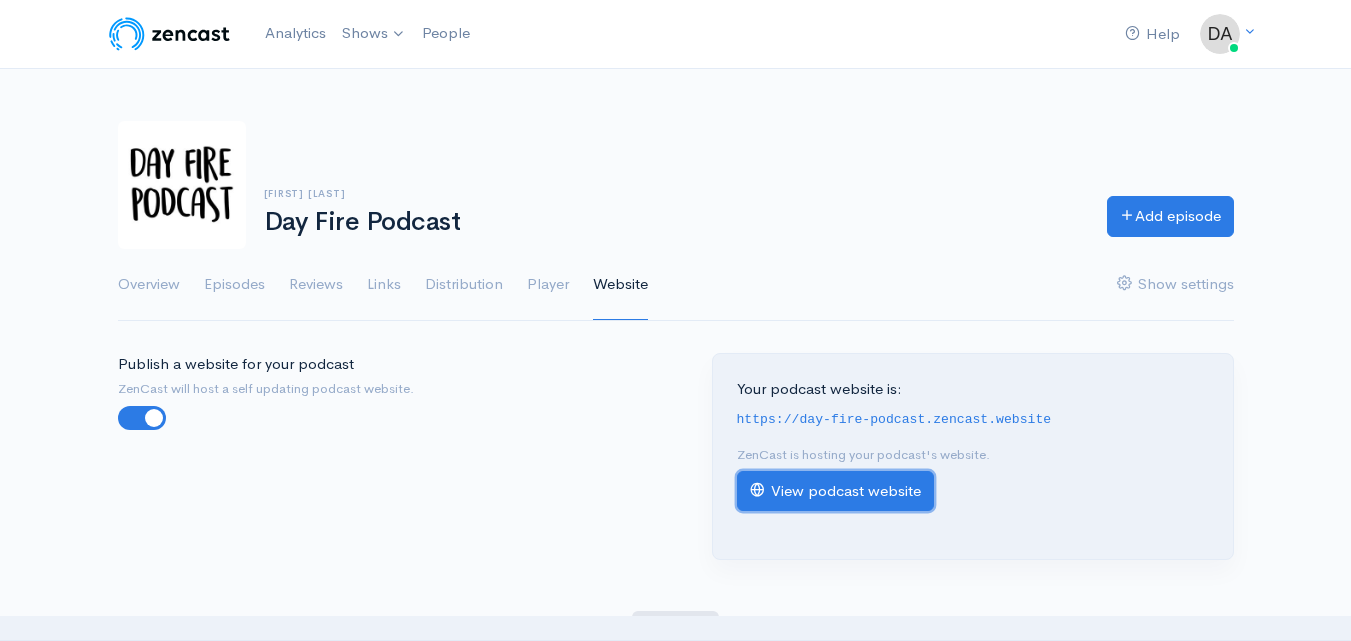 click on "View podcast website" at bounding box center [835, 491] 